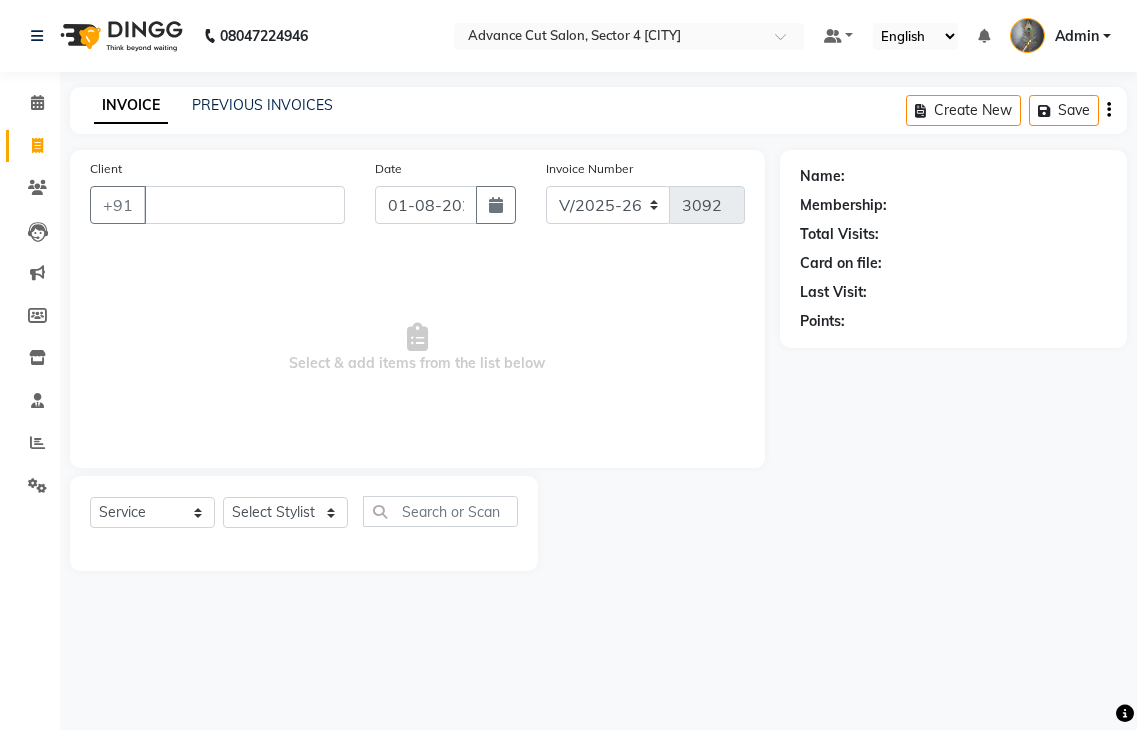 select on "4939" 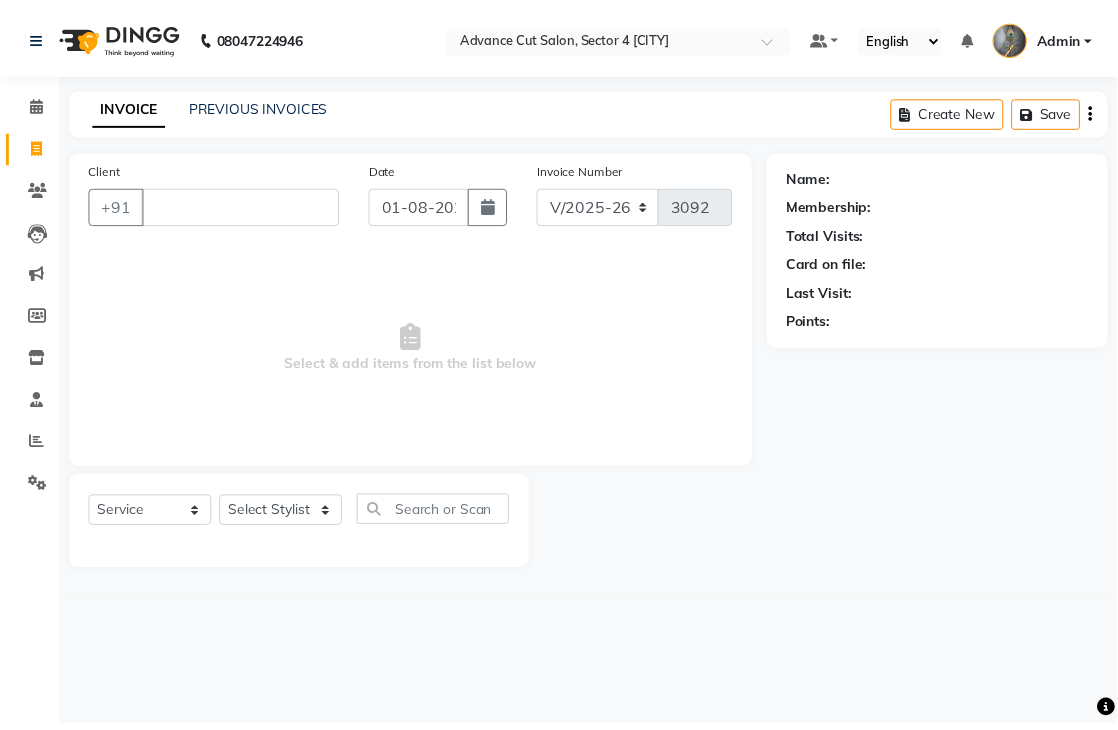 scroll, scrollTop: 0, scrollLeft: 0, axis: both 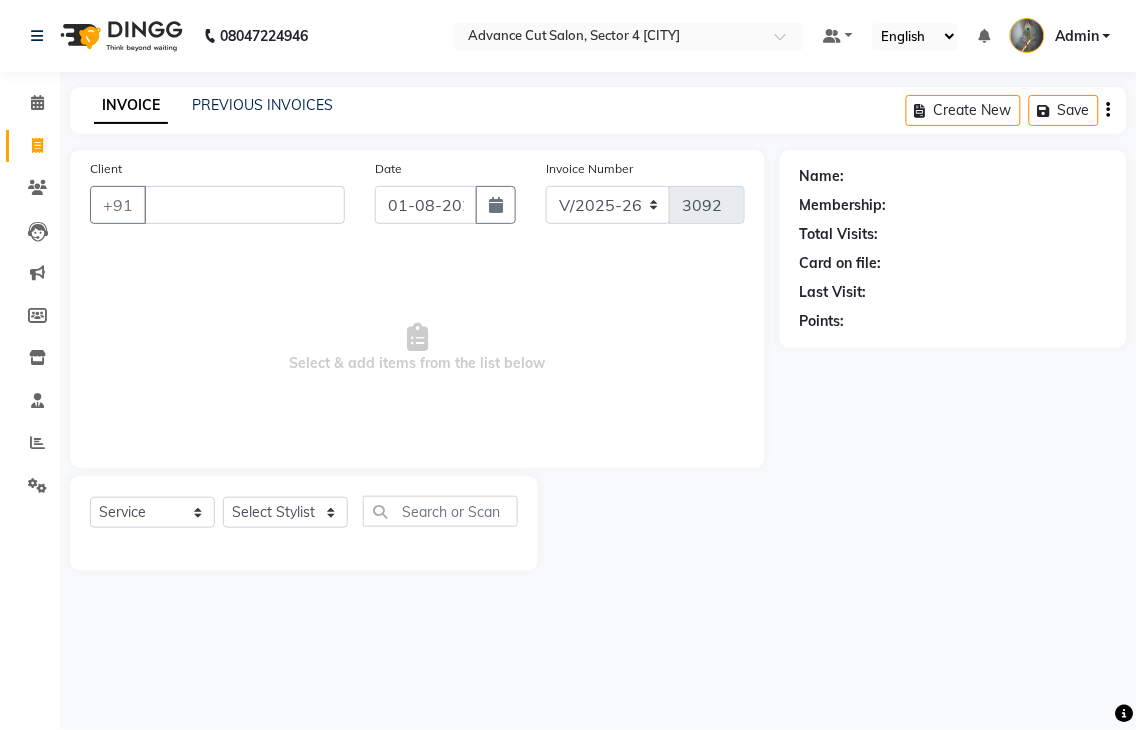 type on "9" 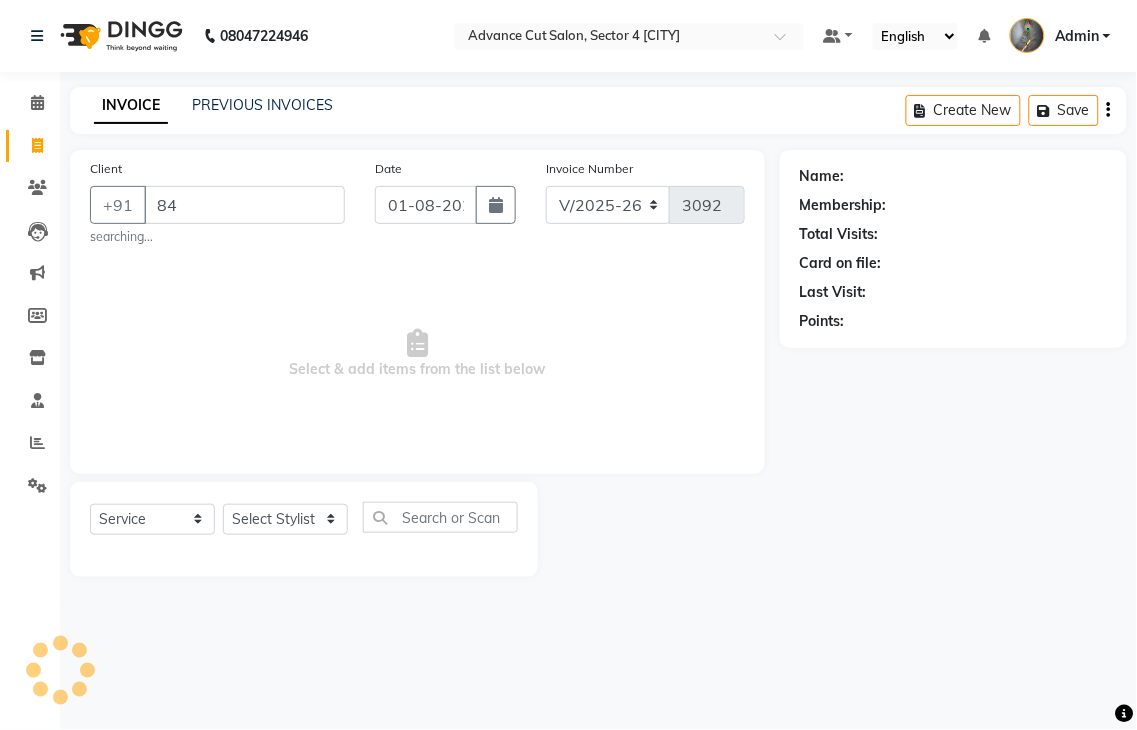 type on "8" 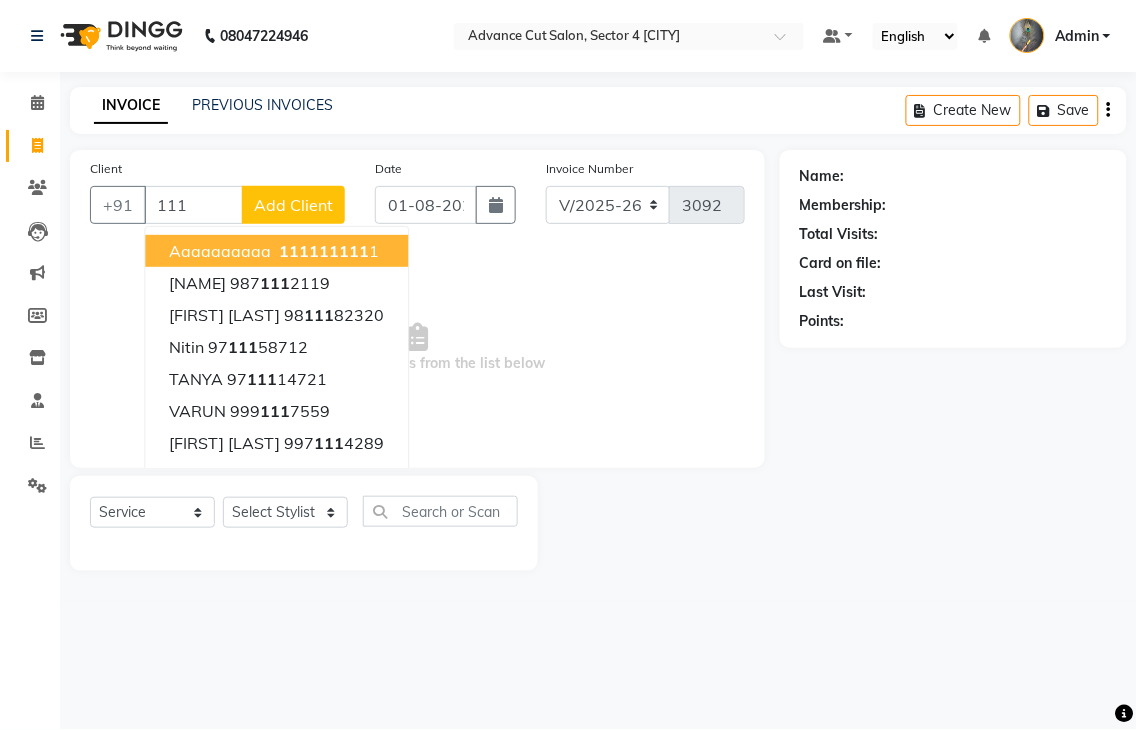 drag, startPoint x: 374, startPoint y: 251, endPoint x: 366, endPoint y: 265, distance: 16.124516 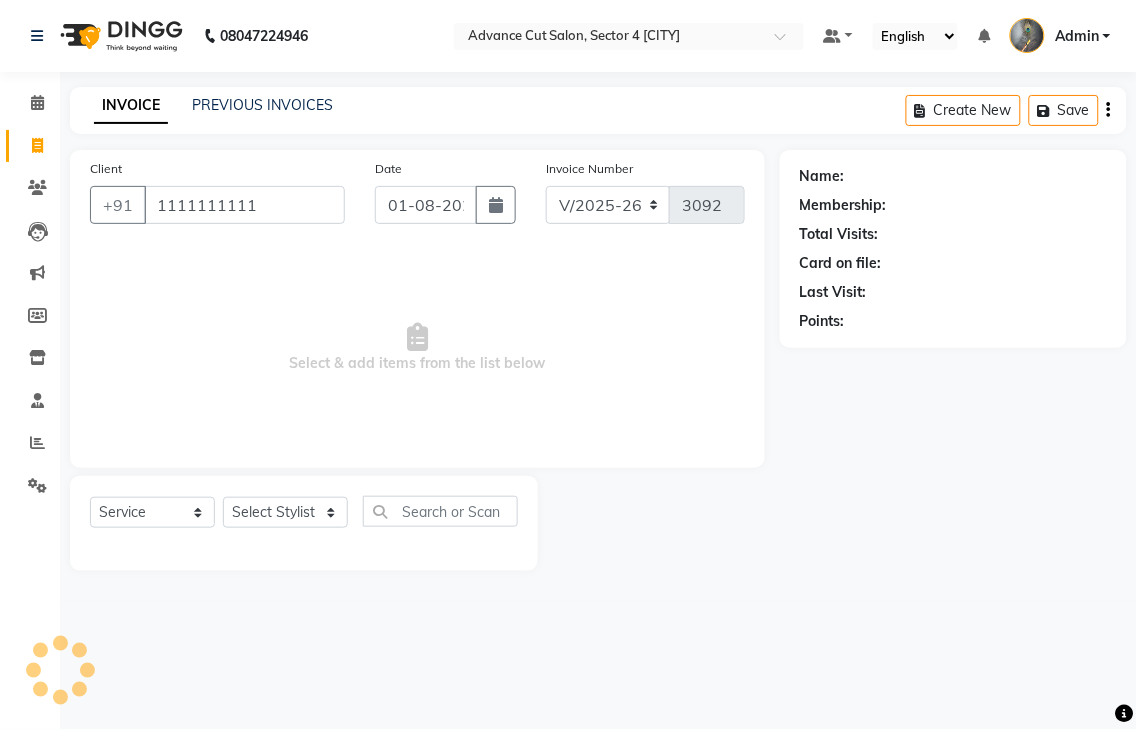 type on "1111111111" 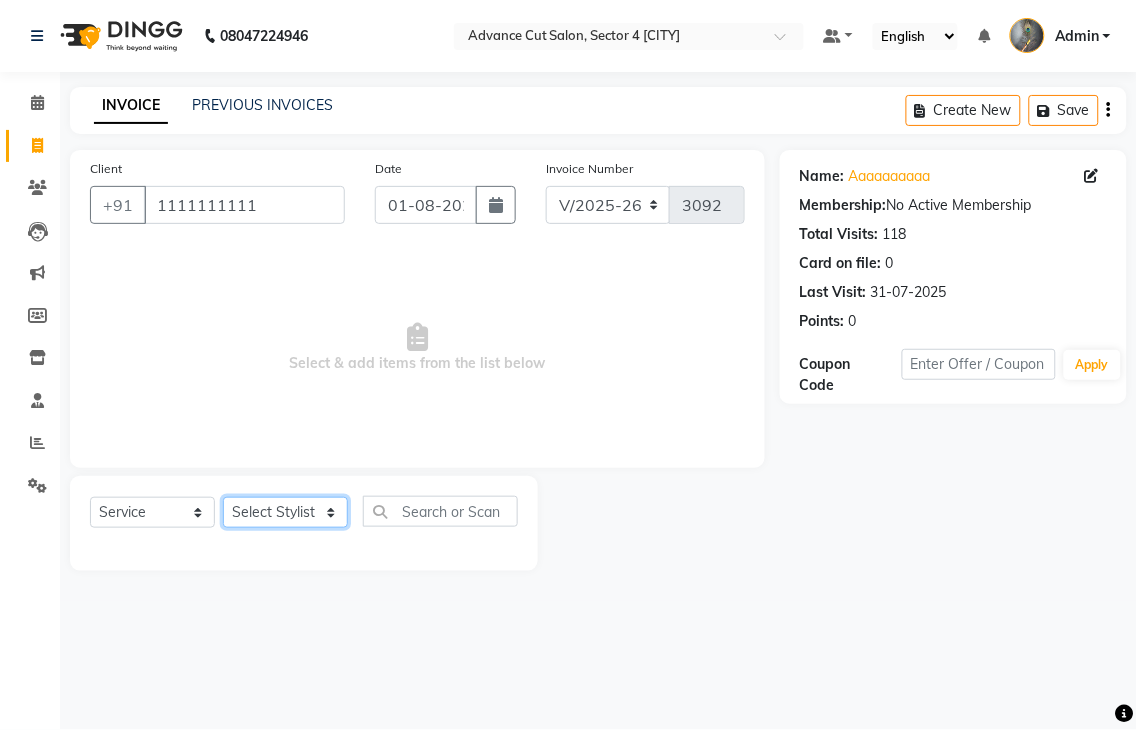 click on "Select Stylist Admin chahit COUNTOR [NAME] [NAME] [NAME] [NAME] [NAME] [NAME] [NAME] [NAME] [NAME] [NAME] [NAME] [NAME]" 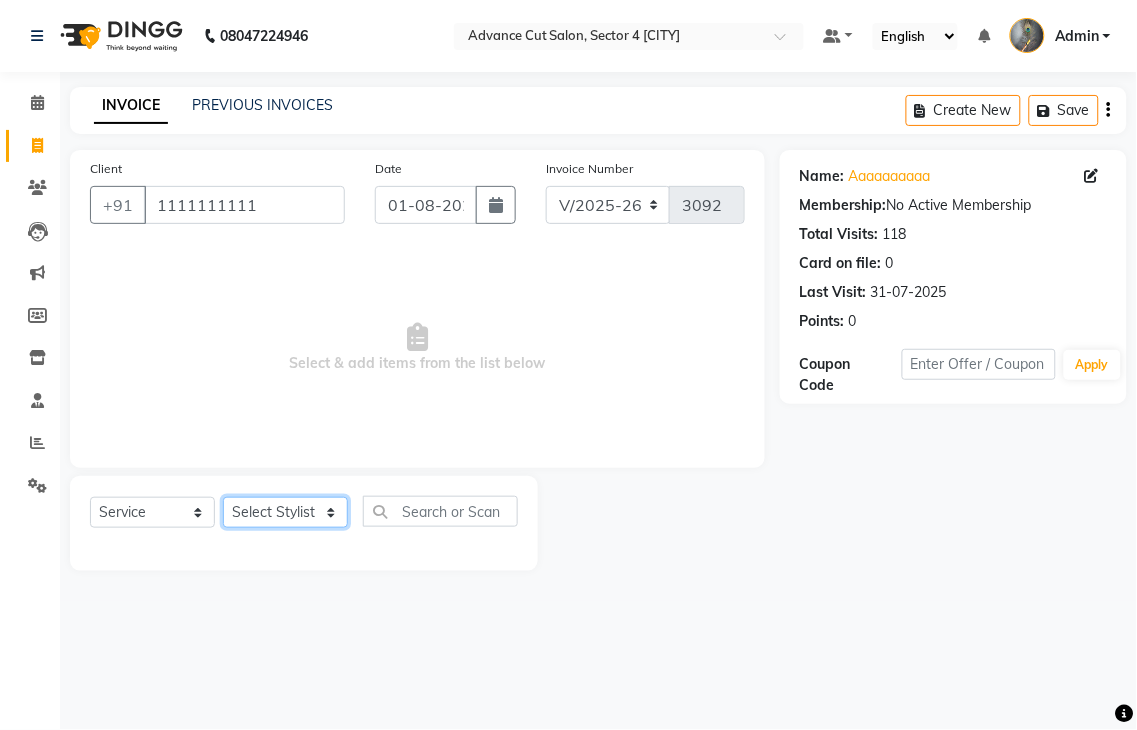 select on "61779" 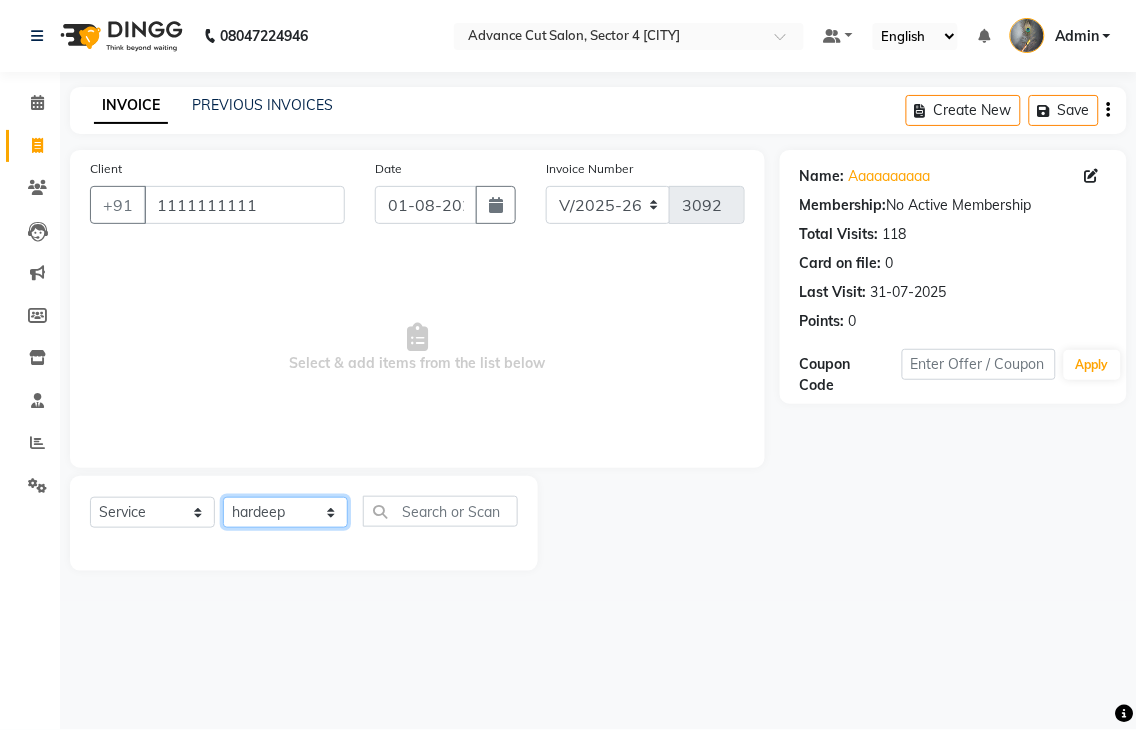 click on "Select Stylist Admin chahit COUNTOR [NAME] [NAME] [NAME] [NAME] [NAME] [NAME] [NAME] [NAME] [NAME] [NAME] [NAME] [NAME]" 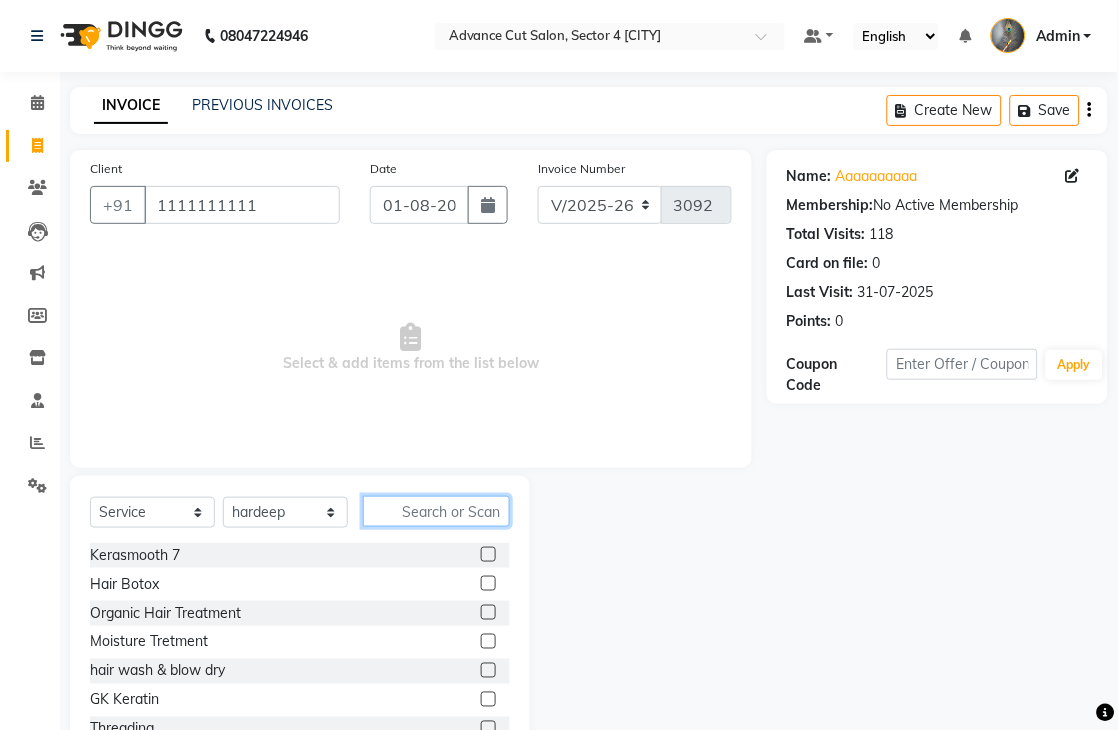click 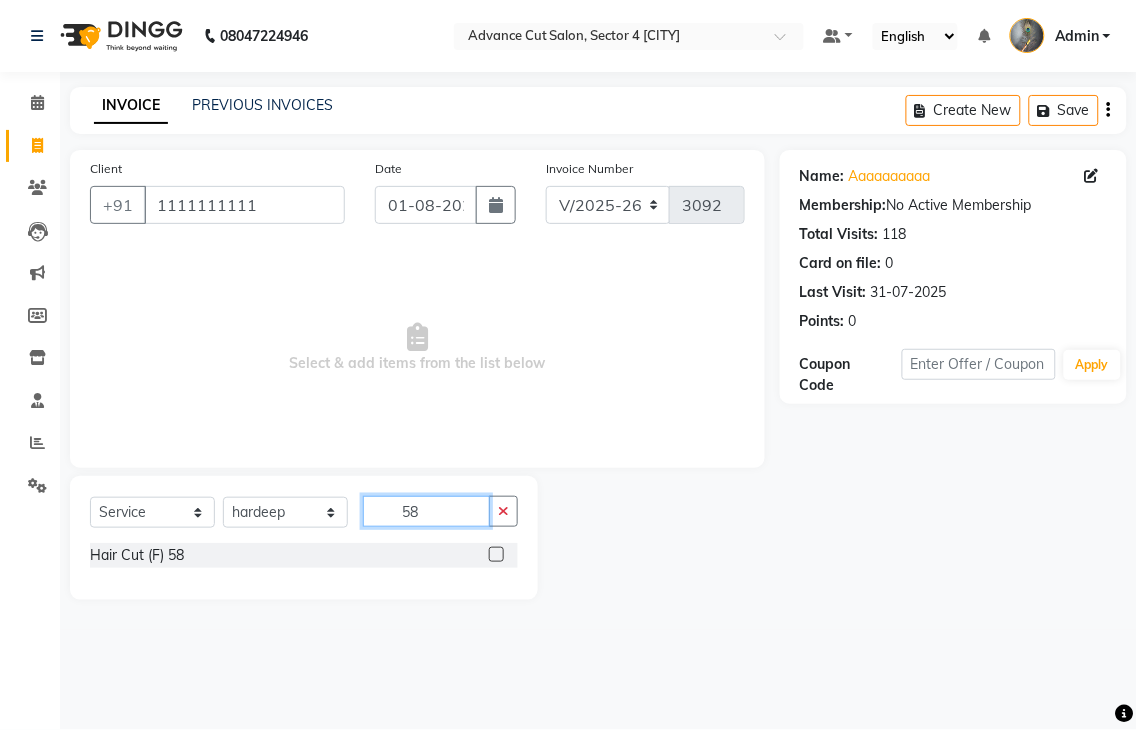 type on "58" 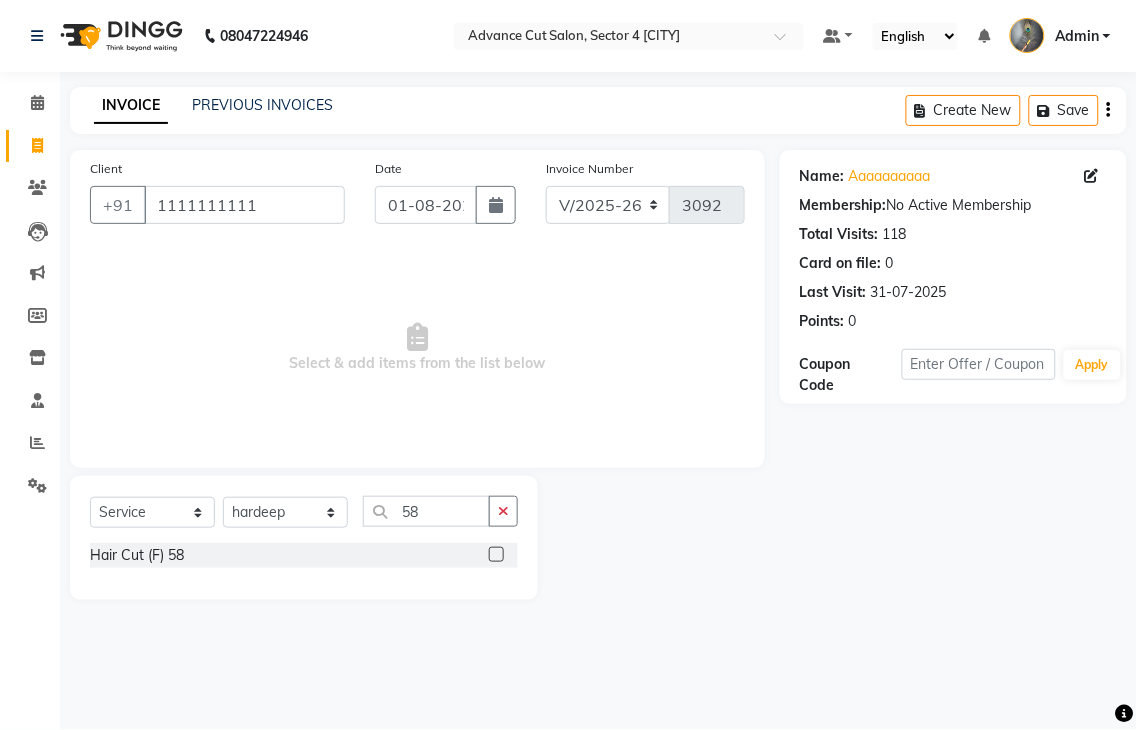 click 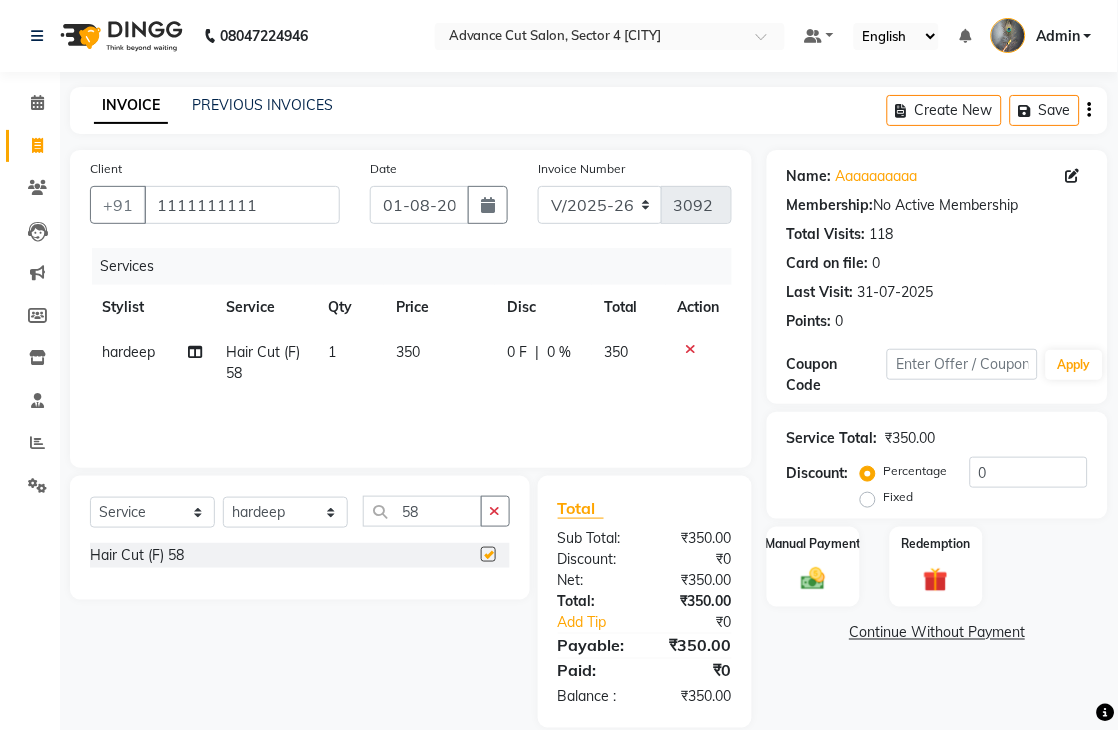 checkbox on "false" 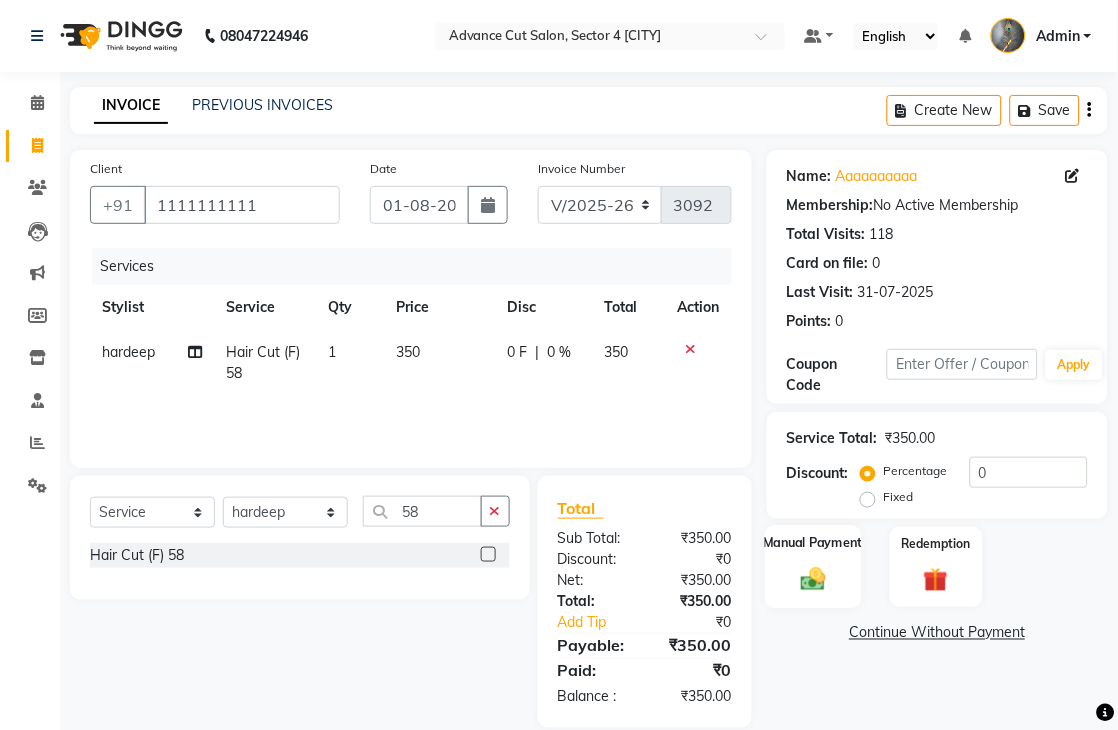 click 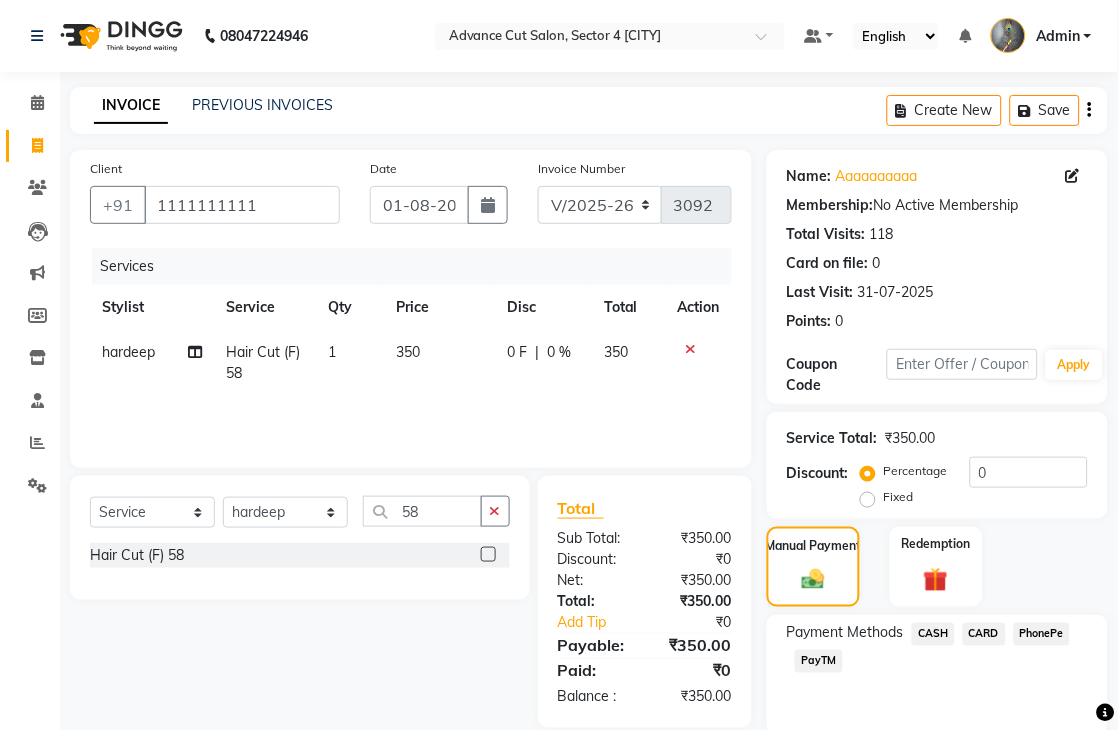 click on "CASH" 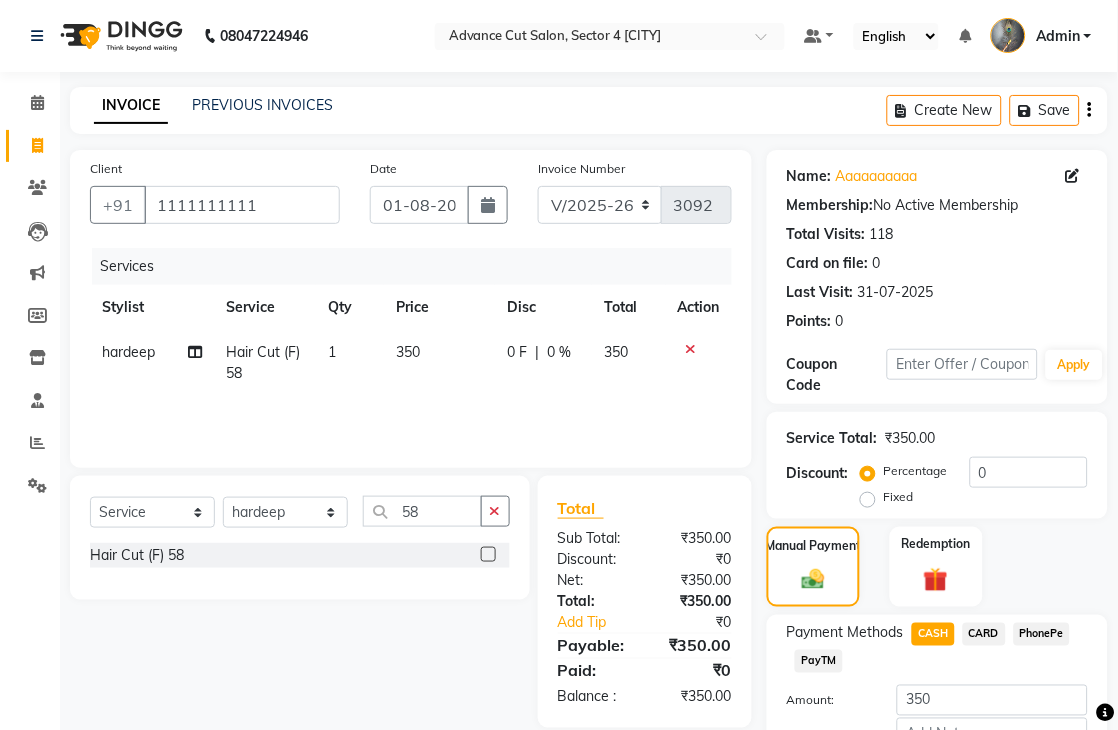 scroll, scrollTop: 133, scrollLeft: 0, axis: vertical 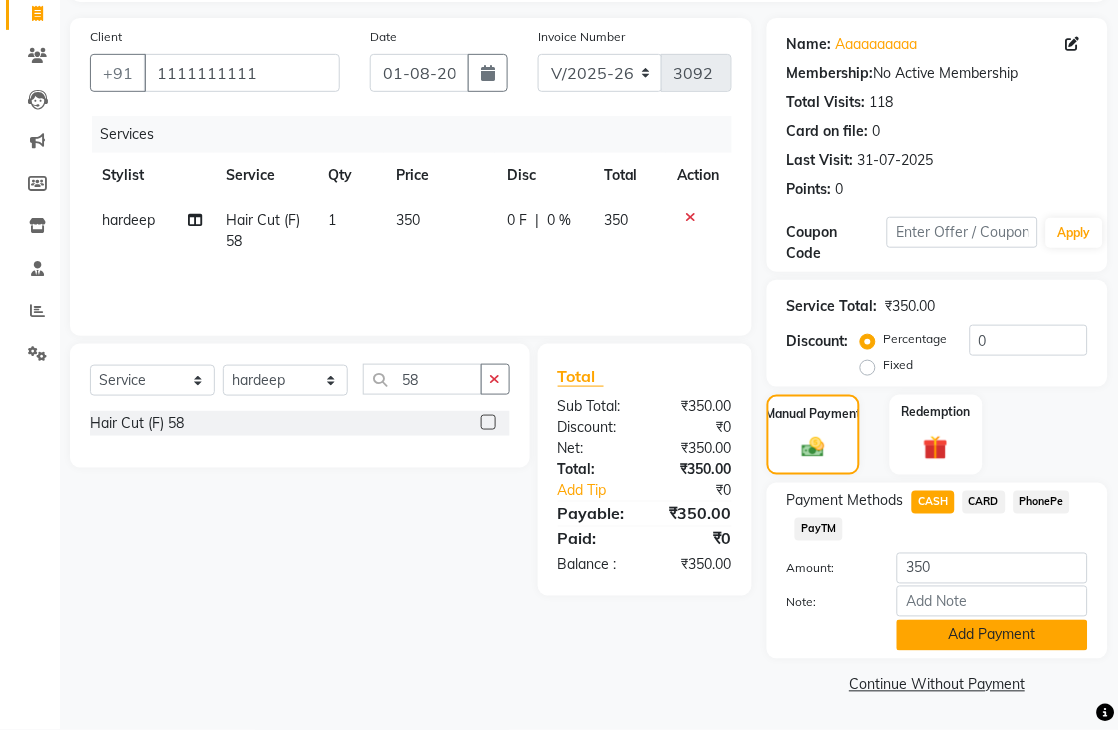 click on "Add Payment" 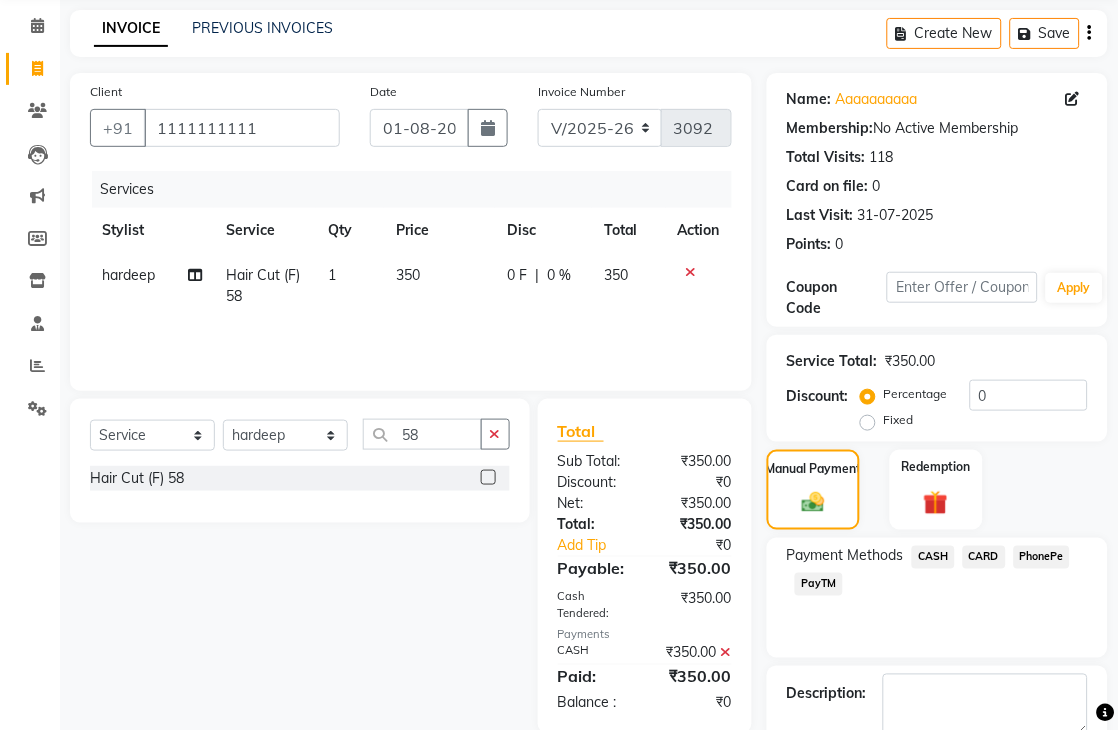 scroll, scrollTop: 188, scrollLeft: 0, axis: vertical 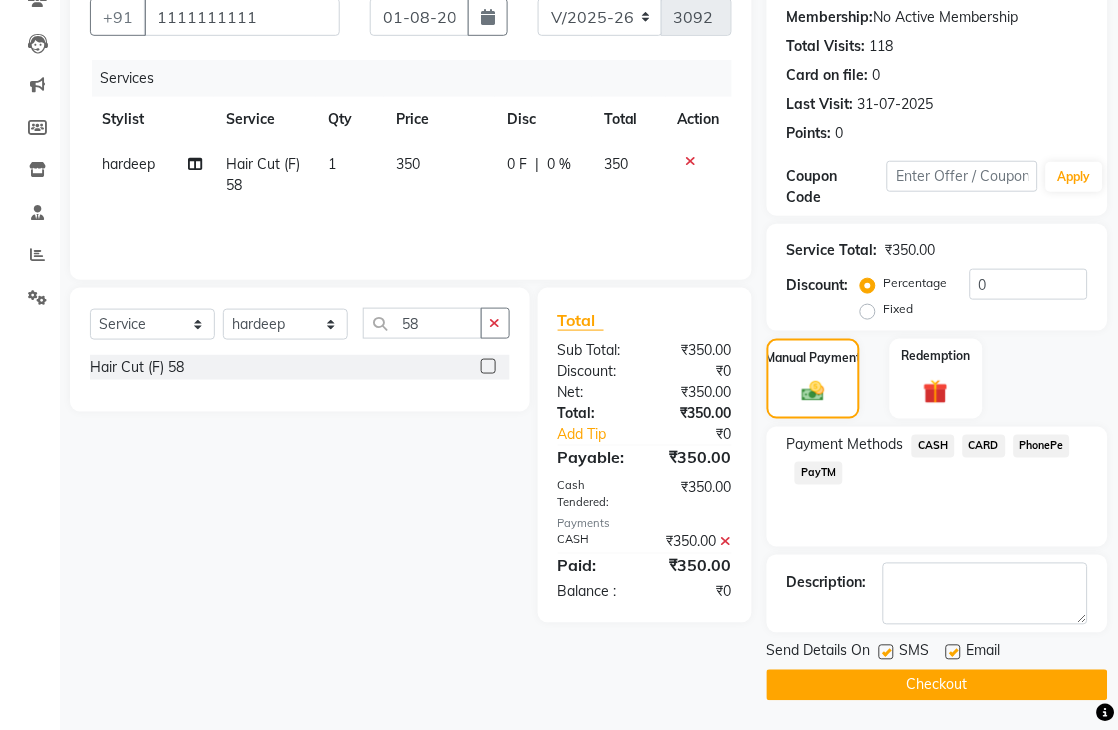 click on "Checkout" 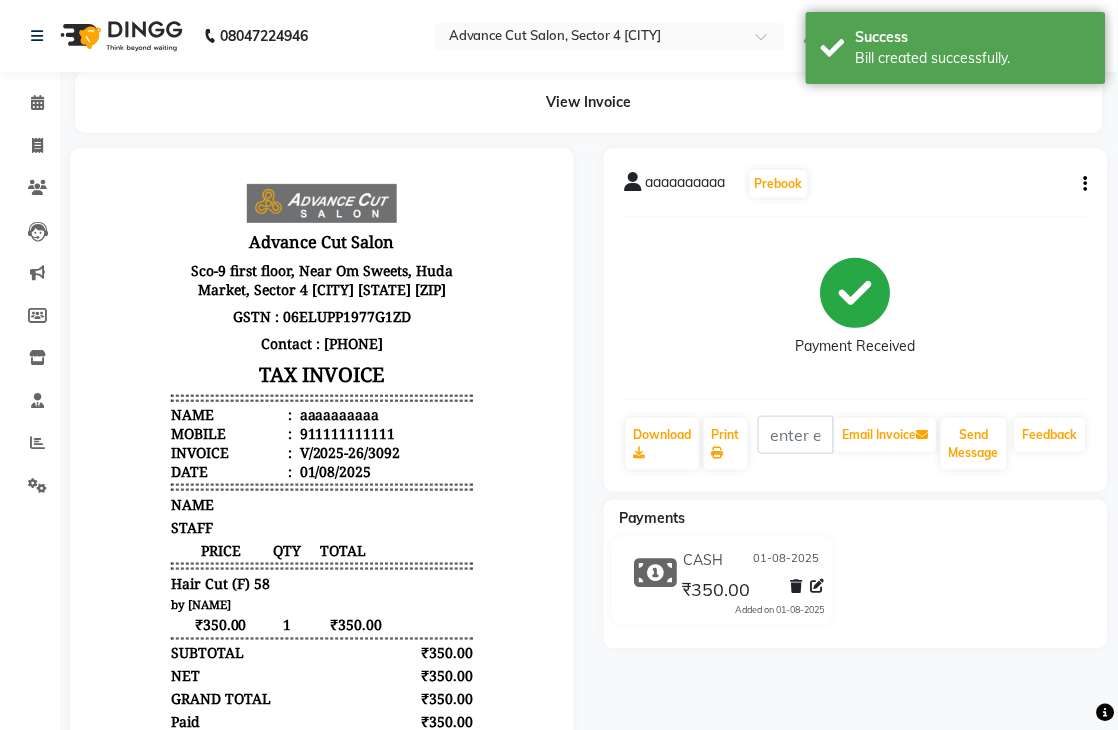 scroll, scrollTop: 0, scrollLeft: 0, axis: both 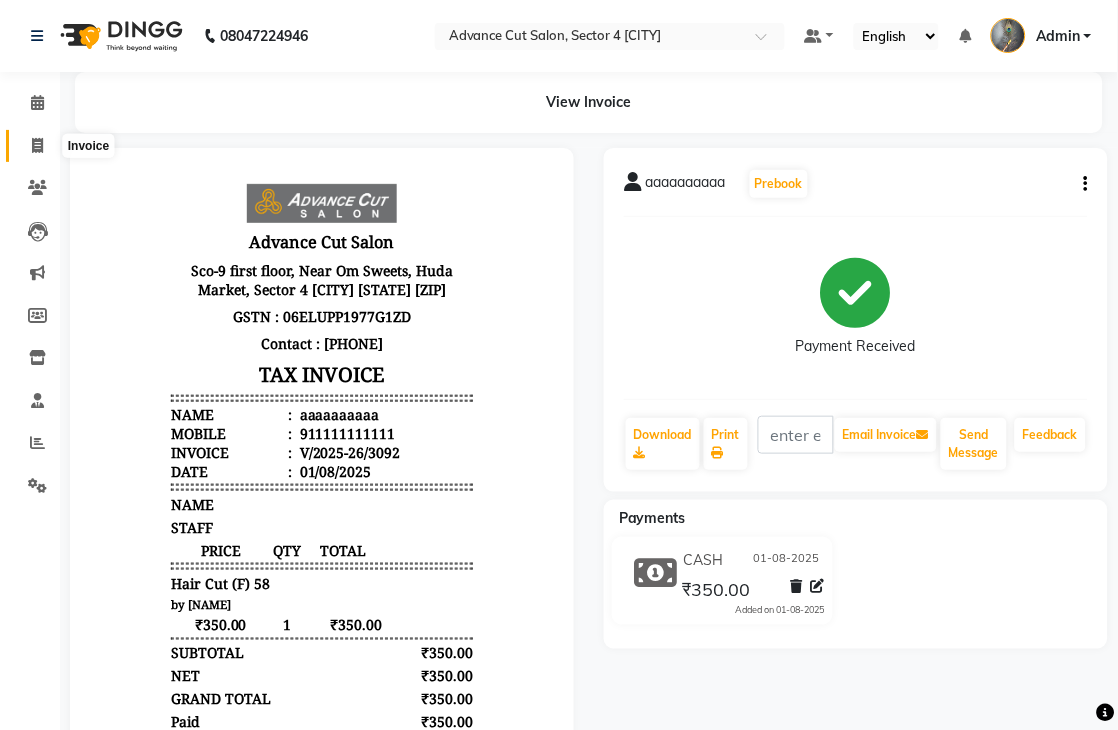 click 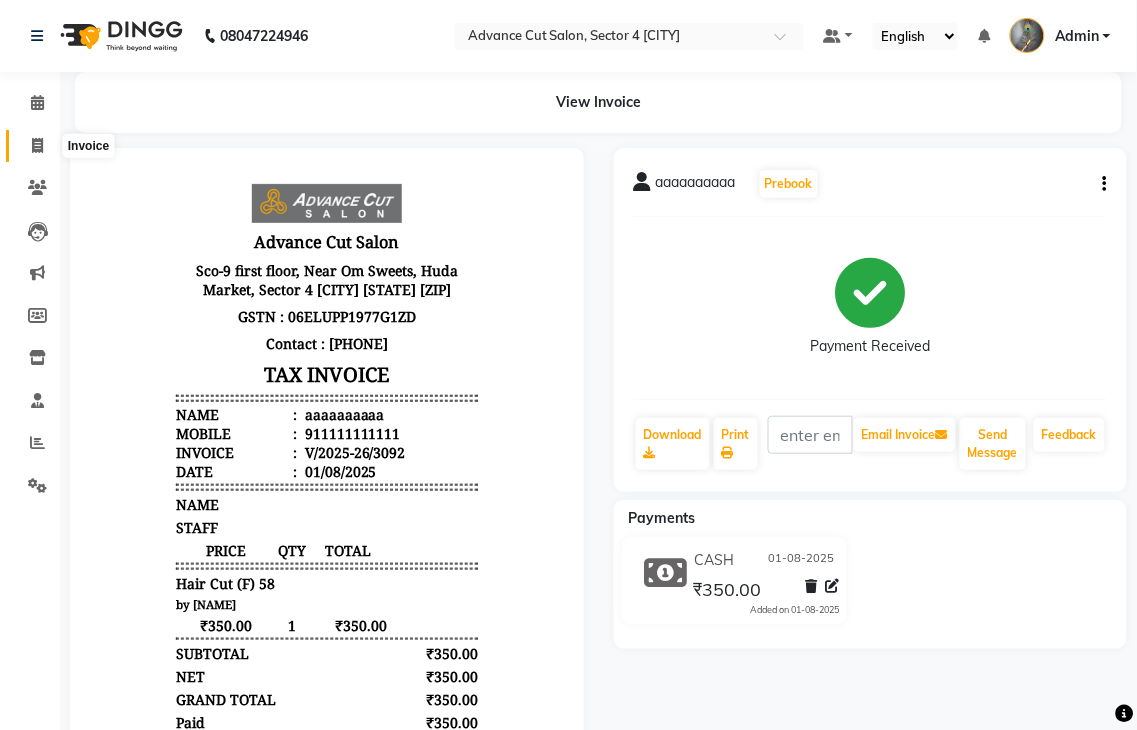 select on "service" 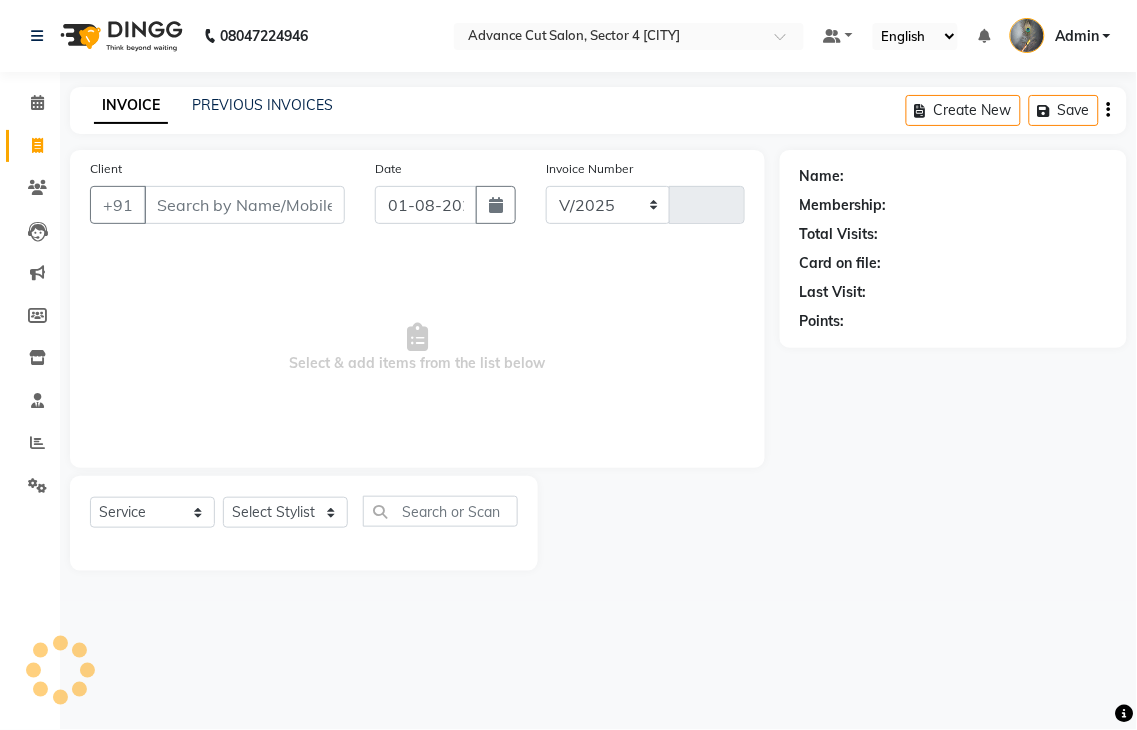 select on "4939" 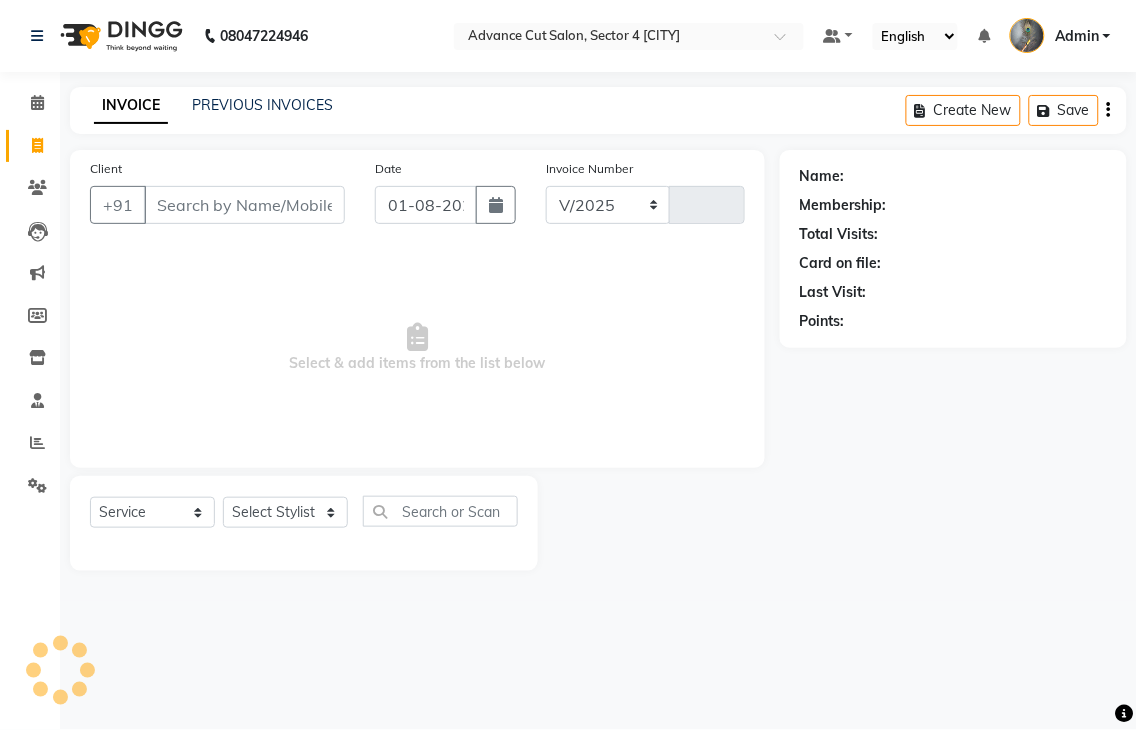 type on "3093" 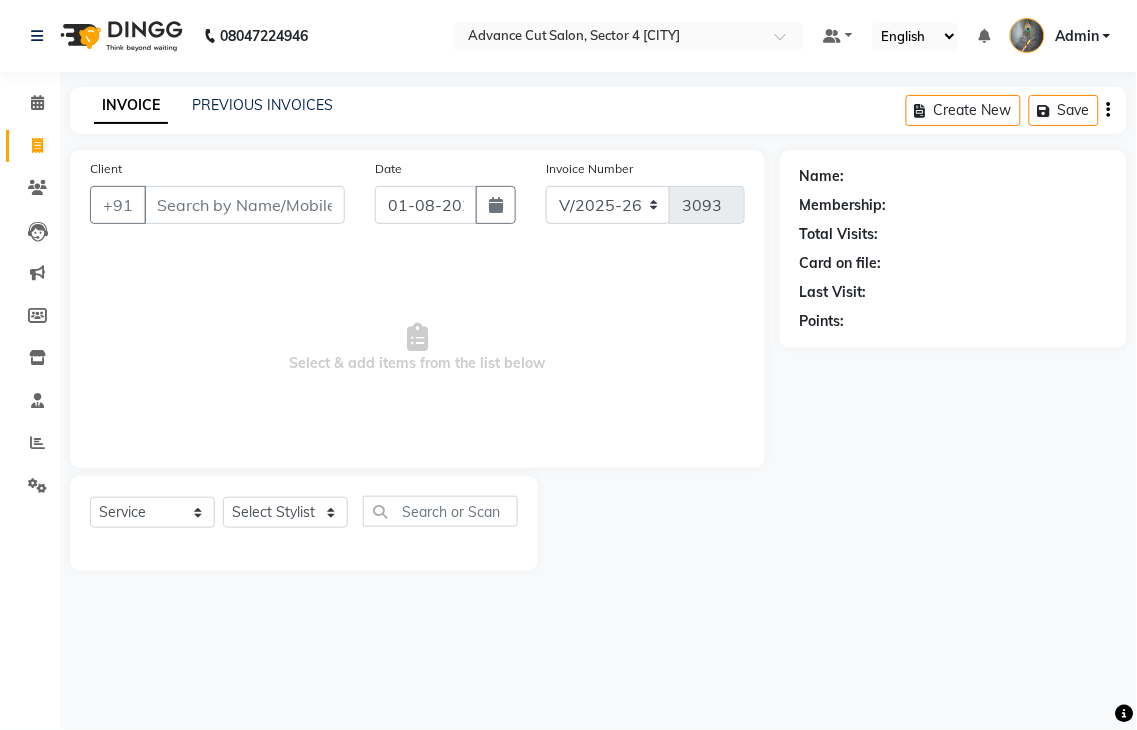 click on "Client" at bounding box center (244, 205) 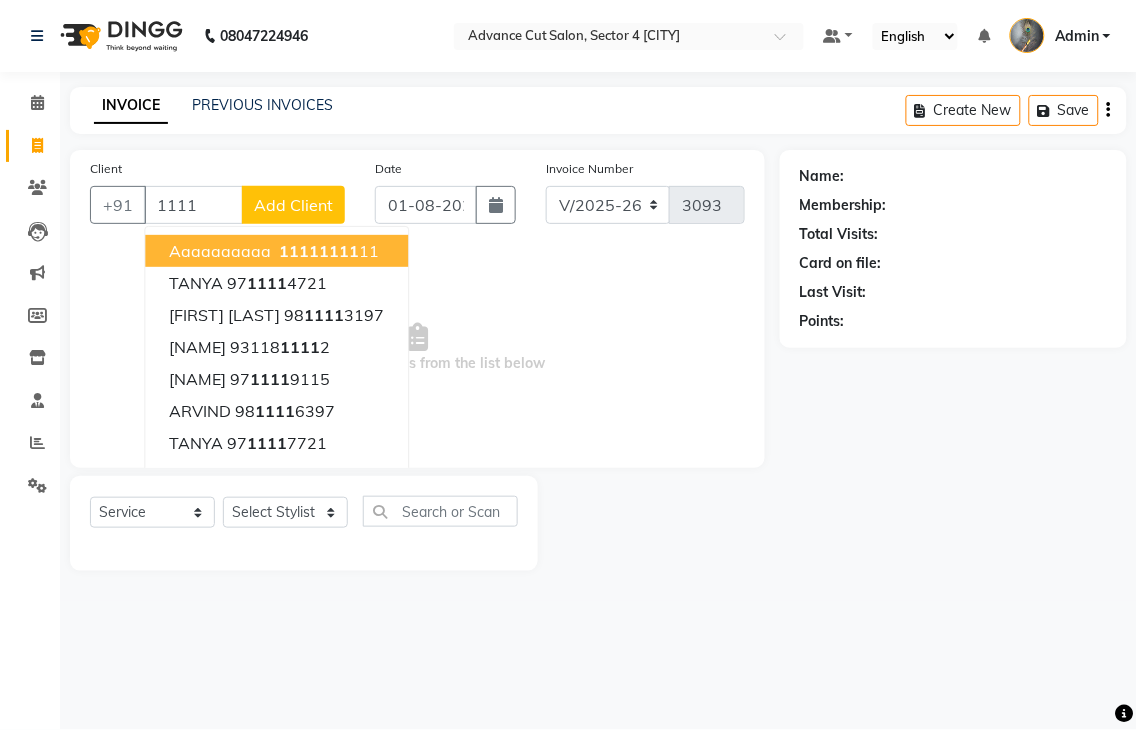 click on "aaaaaaaaaa" at bounding box center [220, 251] 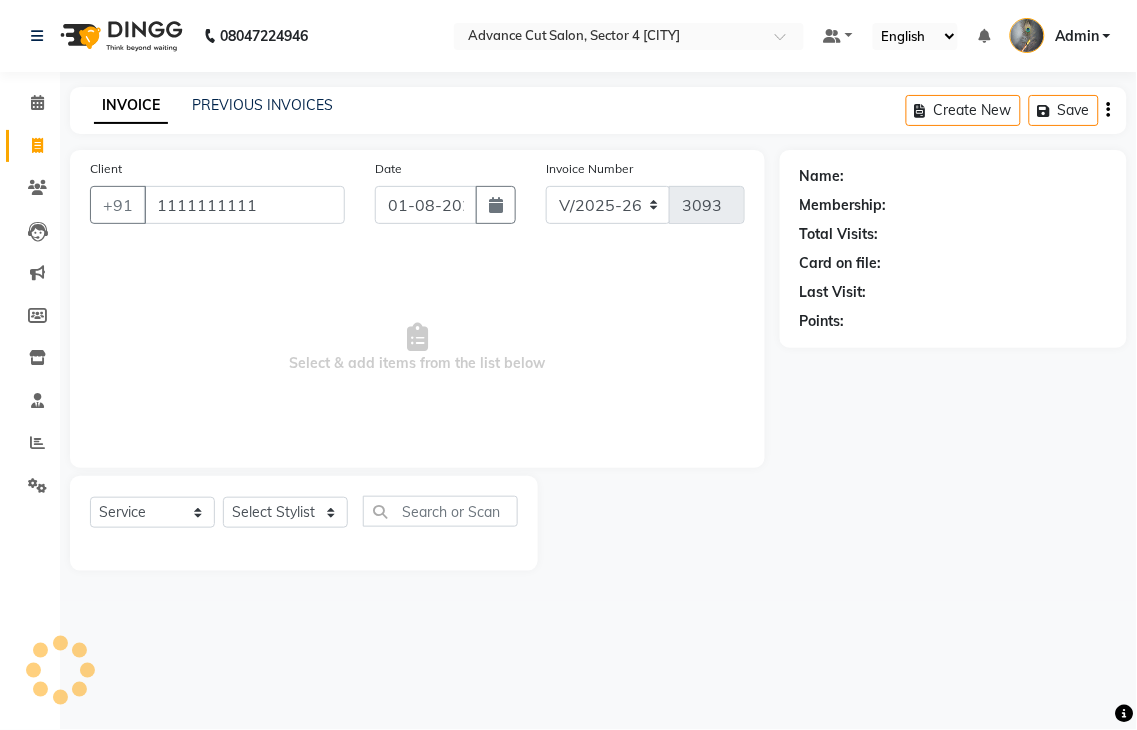 type on "1111111111" 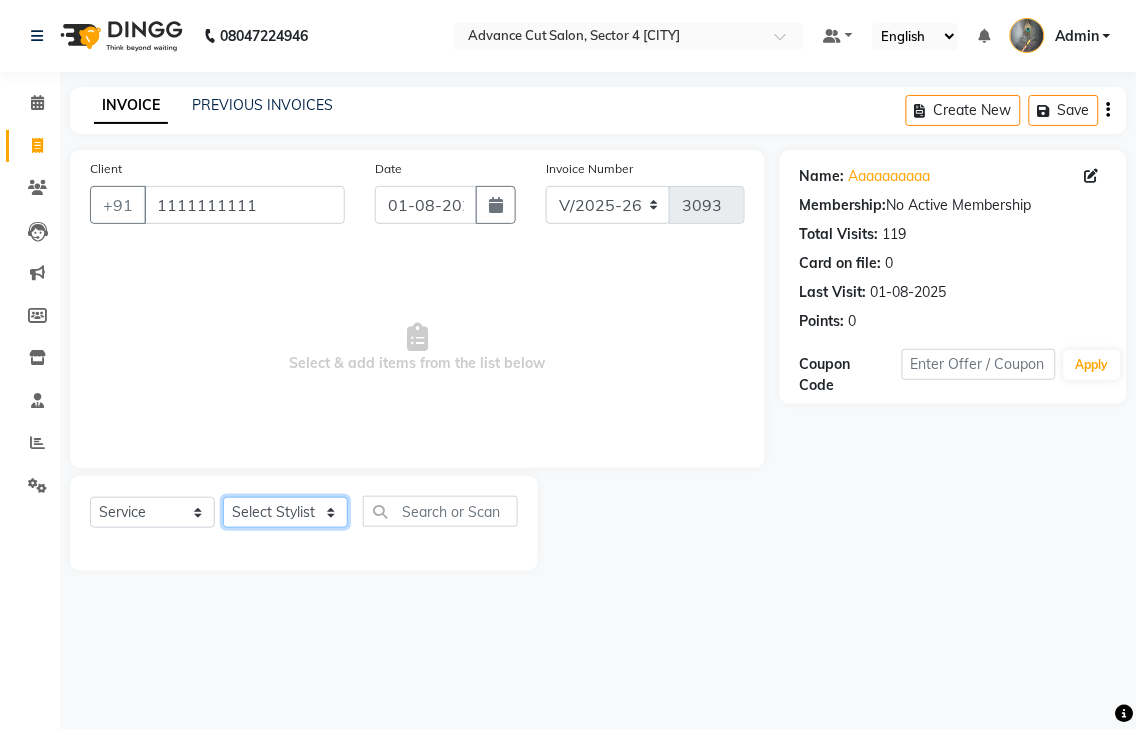 click on "Select Stylist Admin chahit COUNTOR [NAME] [NAME] [NAME] [NAME] [NAME] [NAME] [NAME] [NAME] [NAME] [NAME] [NAME] [NAME]" 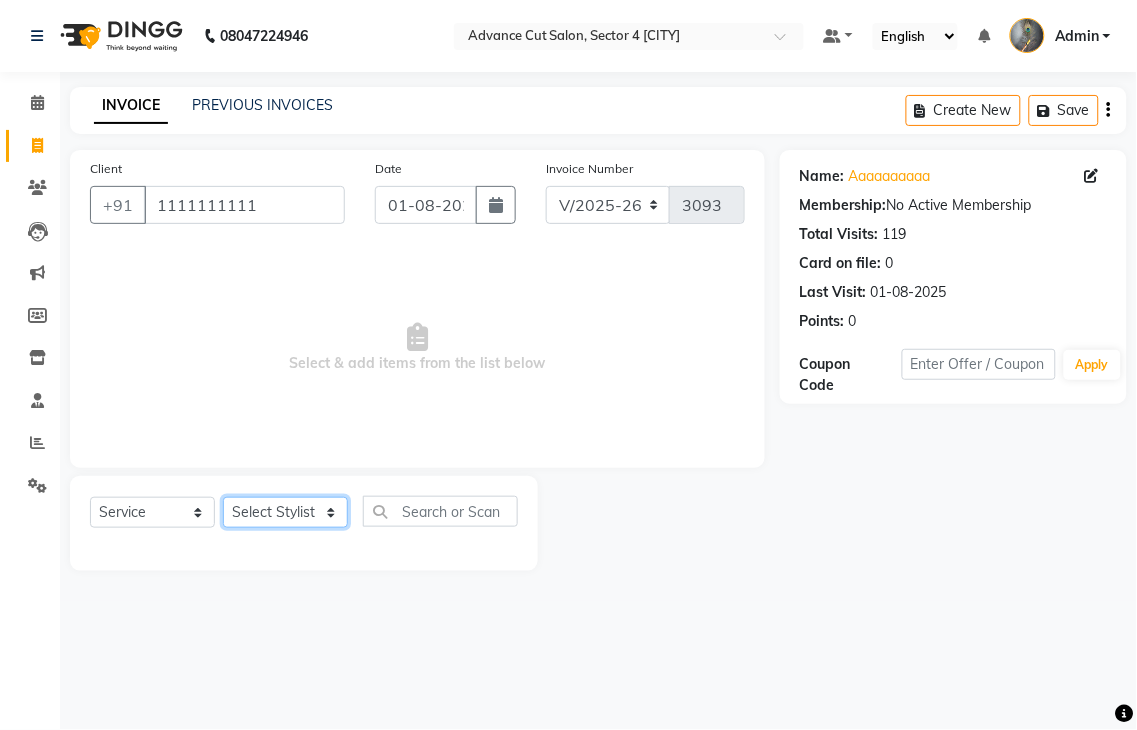select on "[PHONE]" 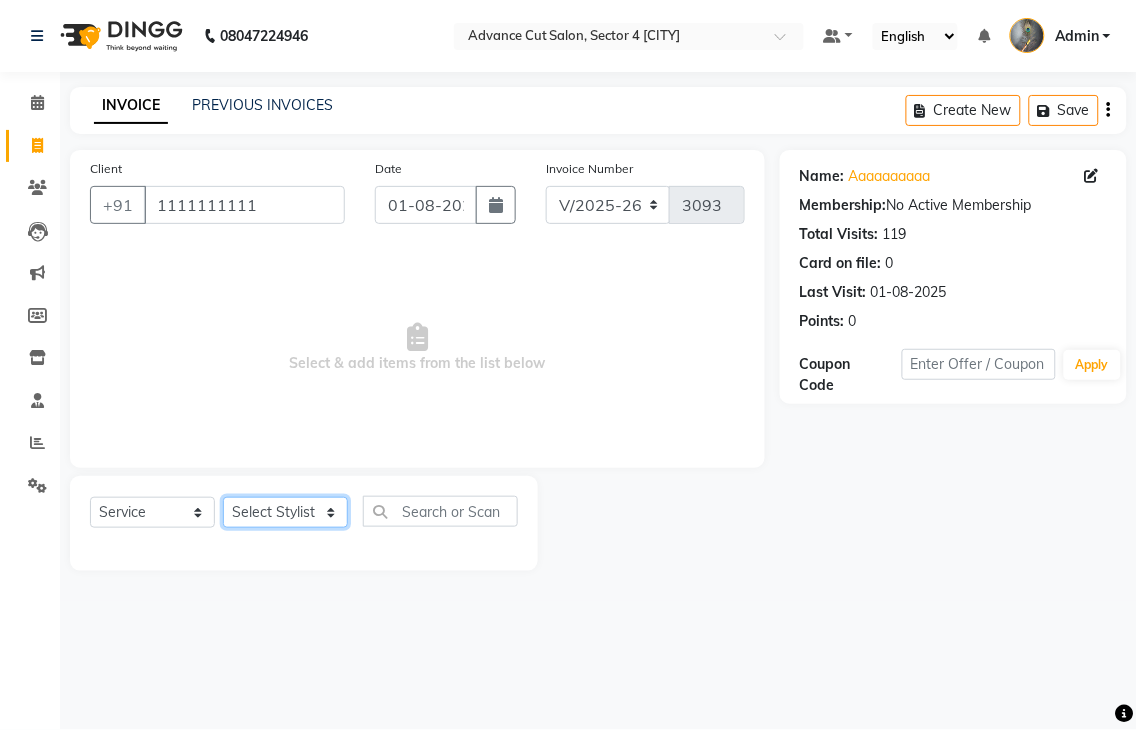 click on "Select Stylist Admin chahit COUNTOR [NAME] [NAME] [NAME] [NAME] [NAME] [NAME] [NAME] [NAME] [NAME] [NAME] [NAME] [NAME]" 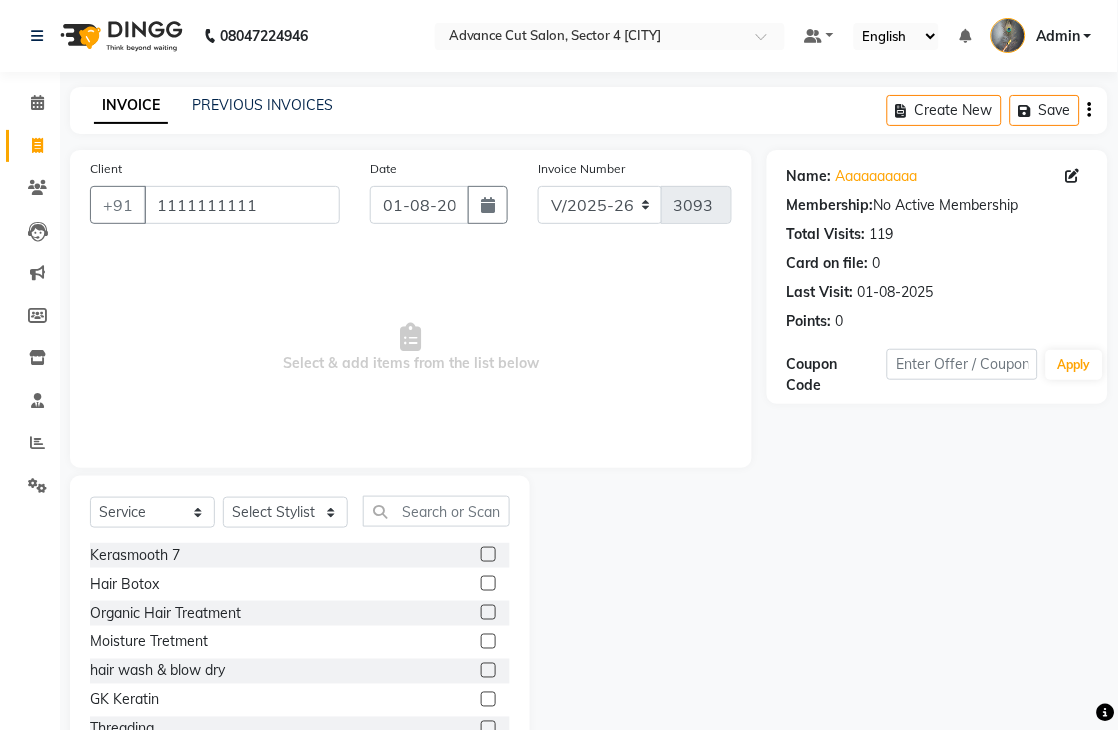 click on "Select Service Product Membership Package Voucher Prepaid Gift Card Select Stylist Admin chahit COUNTOR [NAME] [NAME] [NAME] [NAME] [NAME] [NAME] [NAME] [NAME] [NAME] [NAME] [NAME] [NAME] Kerasmooth 7 Hair Botox Organic Hair Treatment Moisture Tretment hair wash & blow dry GK Keratin Threading Taxes raga Dtan face fruit Bleach Mavi treatment Poof treatment Nanoplastia Prebooking Mens makeup Wax hand & leg Nail cutting Perming O3 dtan kerateen sara dtan cheryls oxyferm oxy sara color application Casmara Prestige (F) 127 Clean-up (F) 122 Clean-up with Mask (F) 123 Whitening (F) 124 Totaly Floeless Rediance Expert Facial Age Perfectnist Casmara Vitamin Veg. Skinora Papaya Marshmellow (F) 128 Blanch (F) 129 Upendice (F) 130 Sothys Goji (F) 131 Casmara Gold Face (oxy/D-Tan) (F) 133 Face (Cheryls Oxyderm) (F) 134 Arms (F) 136 Legs (F) 137 Front/ Back (F) 138 Full Body (F) 139 face (Organic D-ten) 02 Classic Manicure (F) 140 PediPie Manicure (F) 141 Eye make up 149" 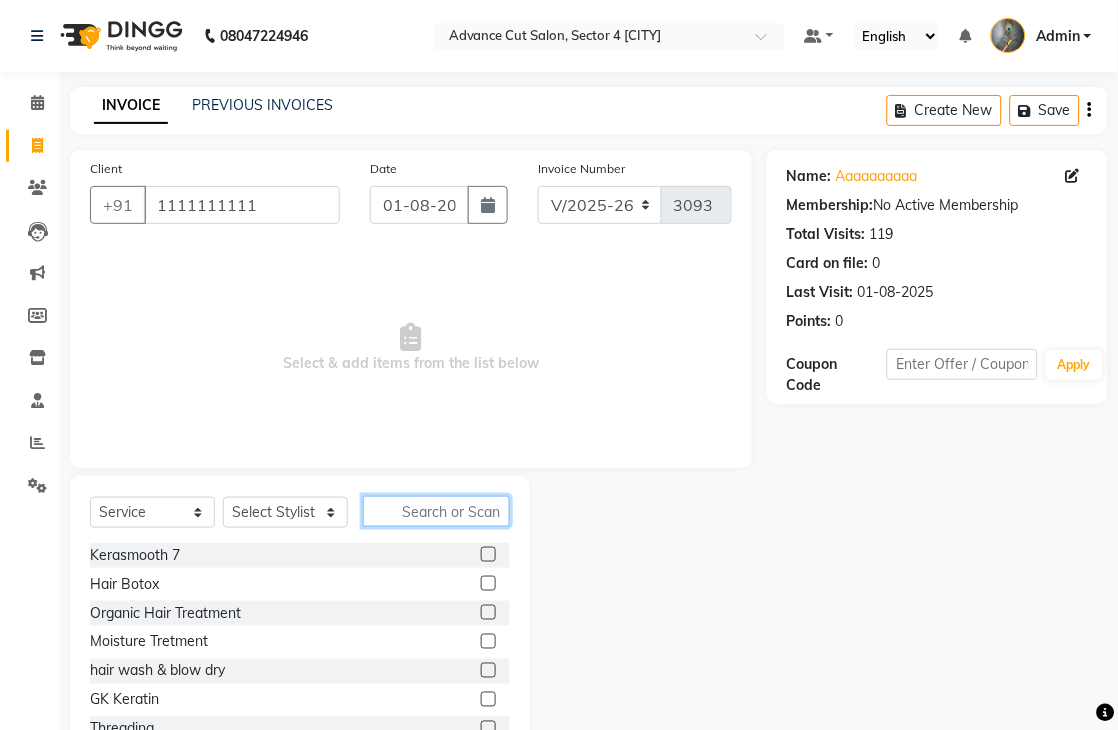 click 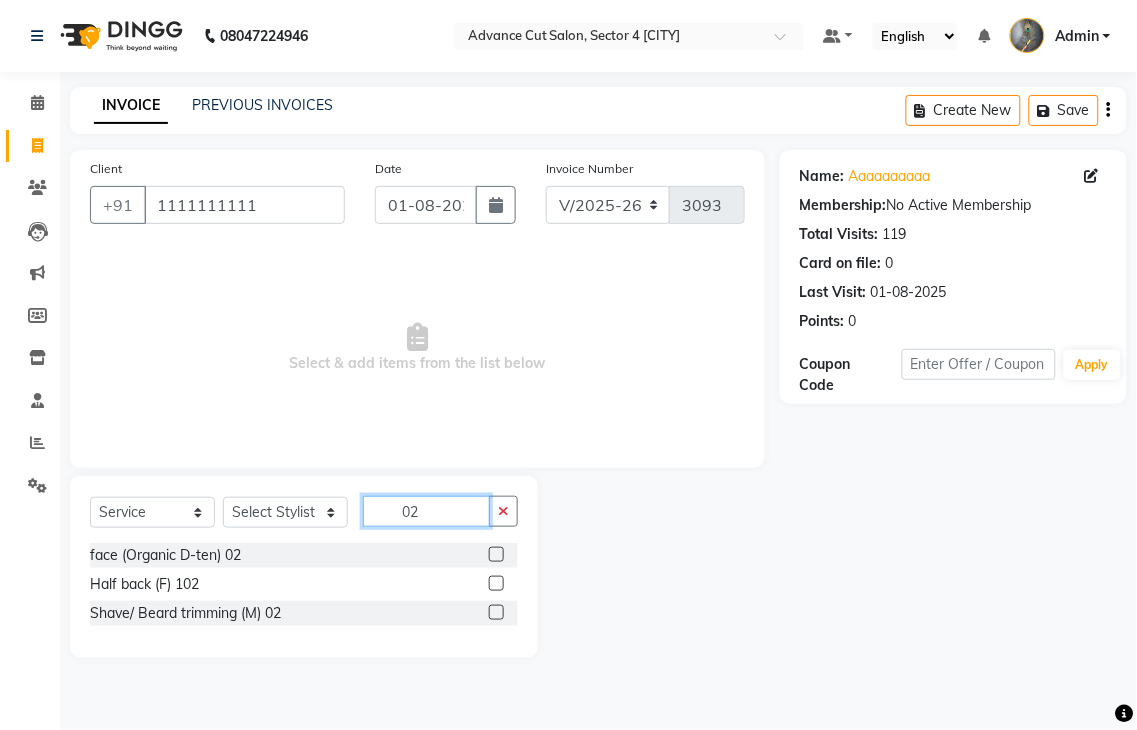type on "02" 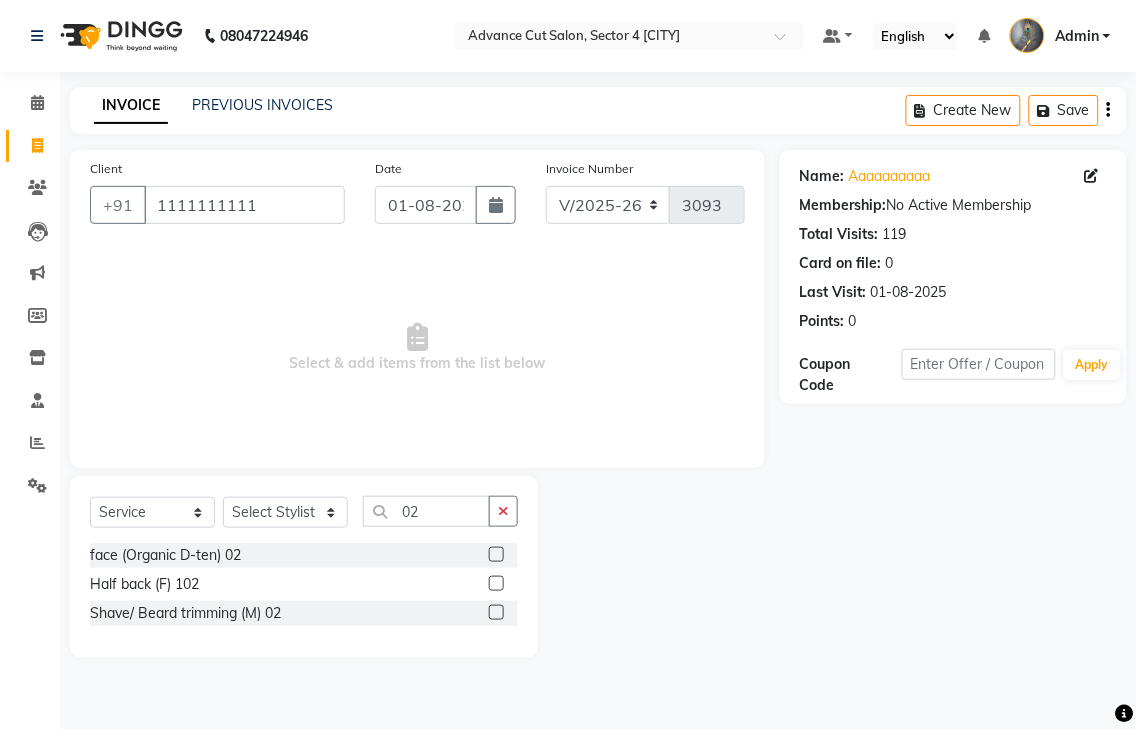 click 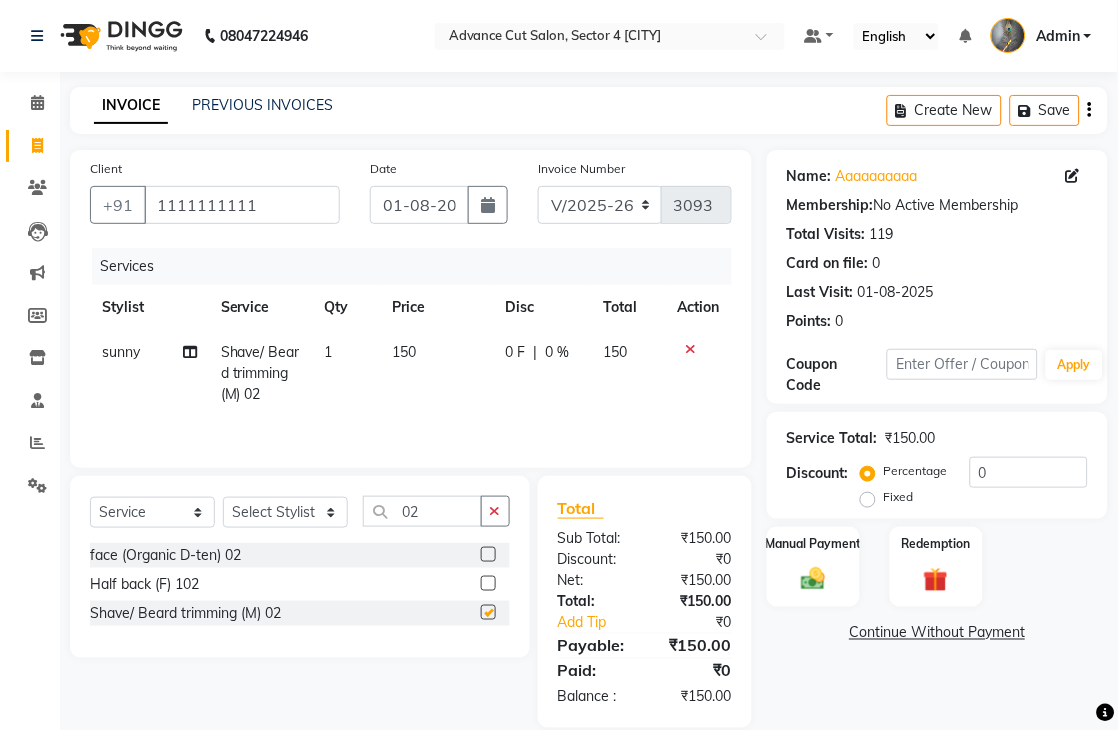 checkbox on "false" 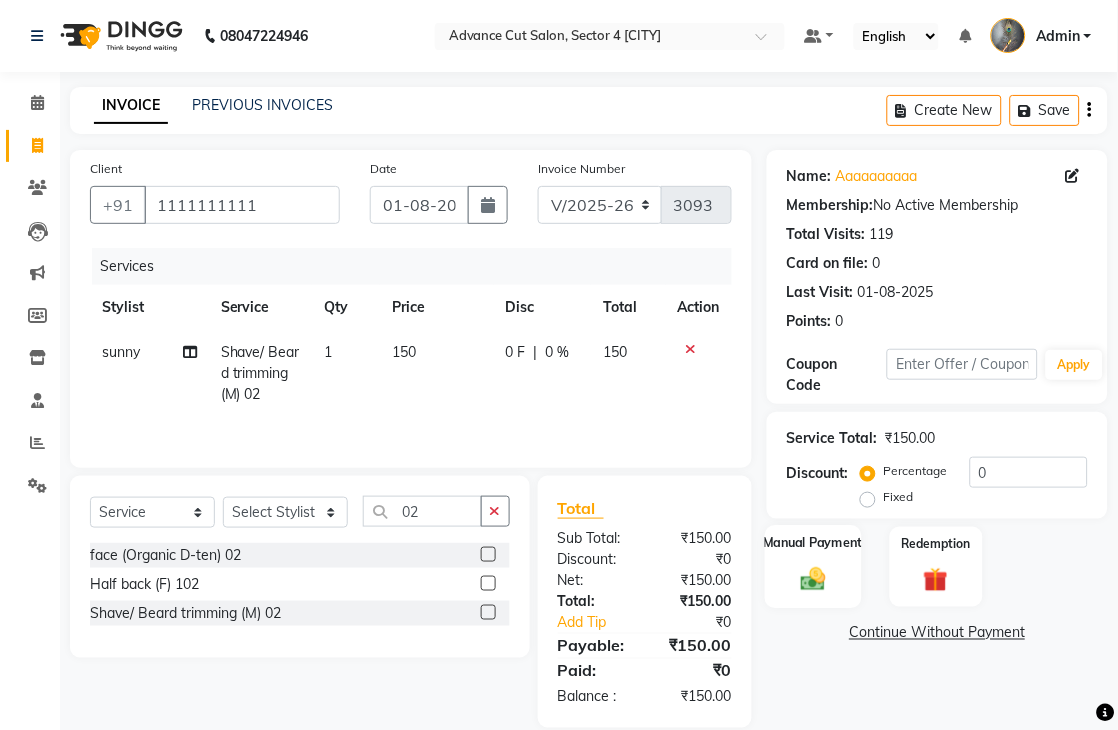 click 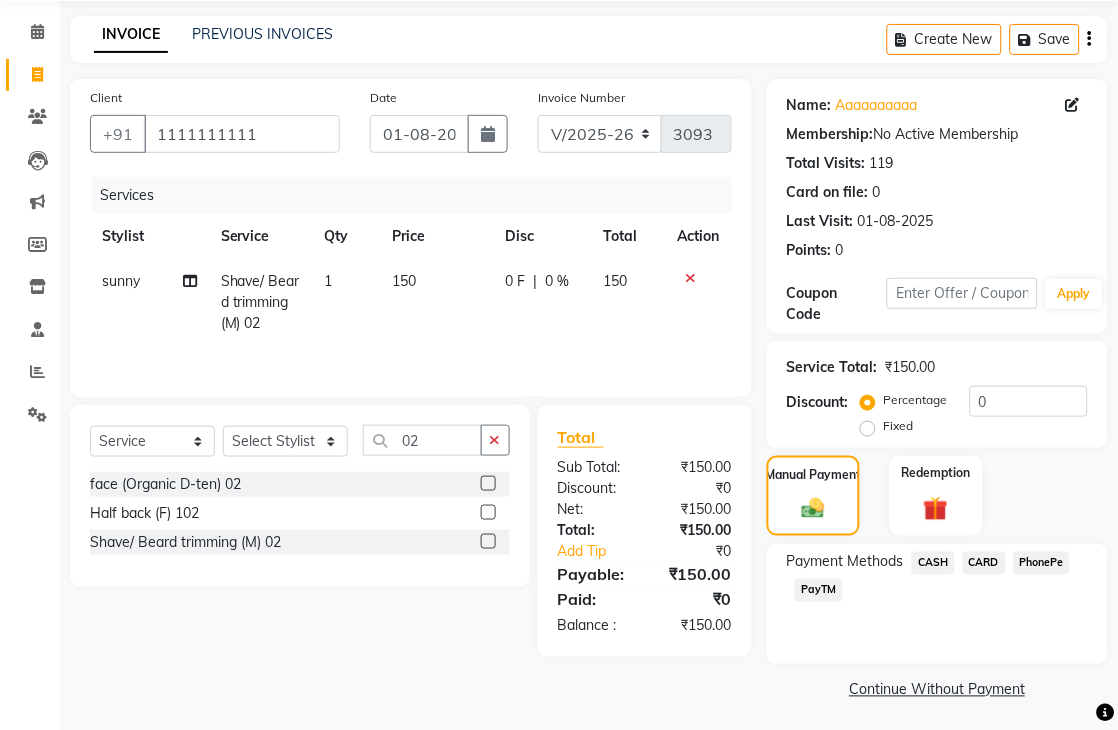scroll, scrollTop: 75, scrollLeft: 0, axis: vertical 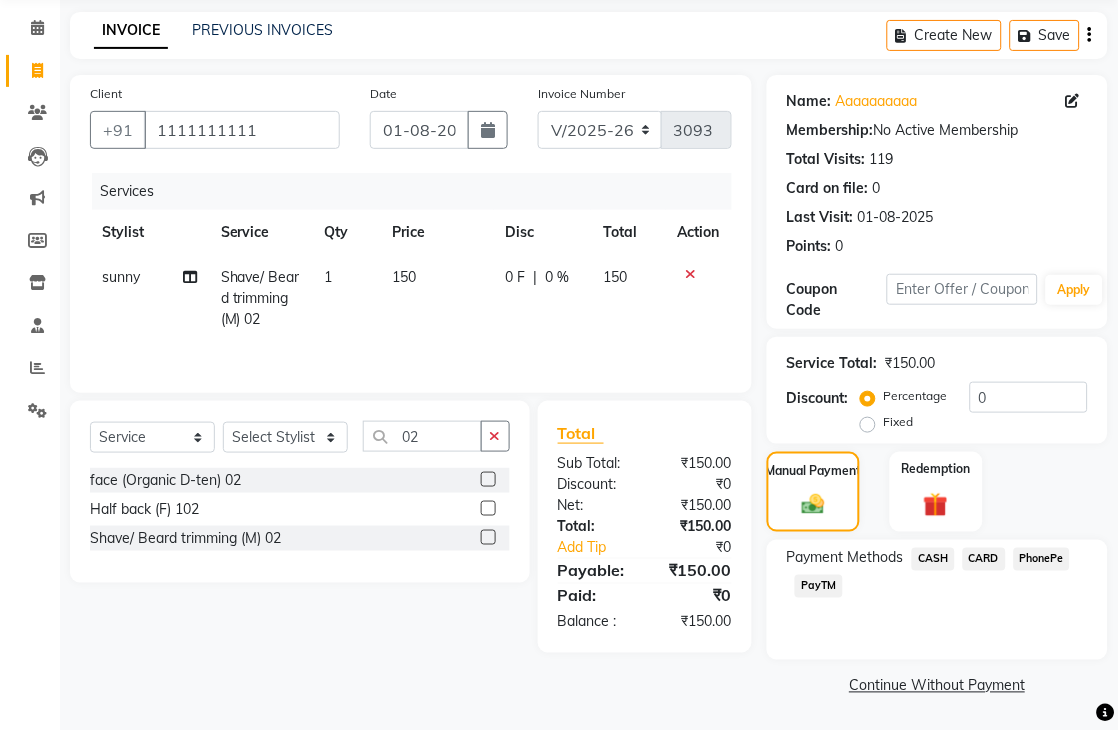click on "PayTM" 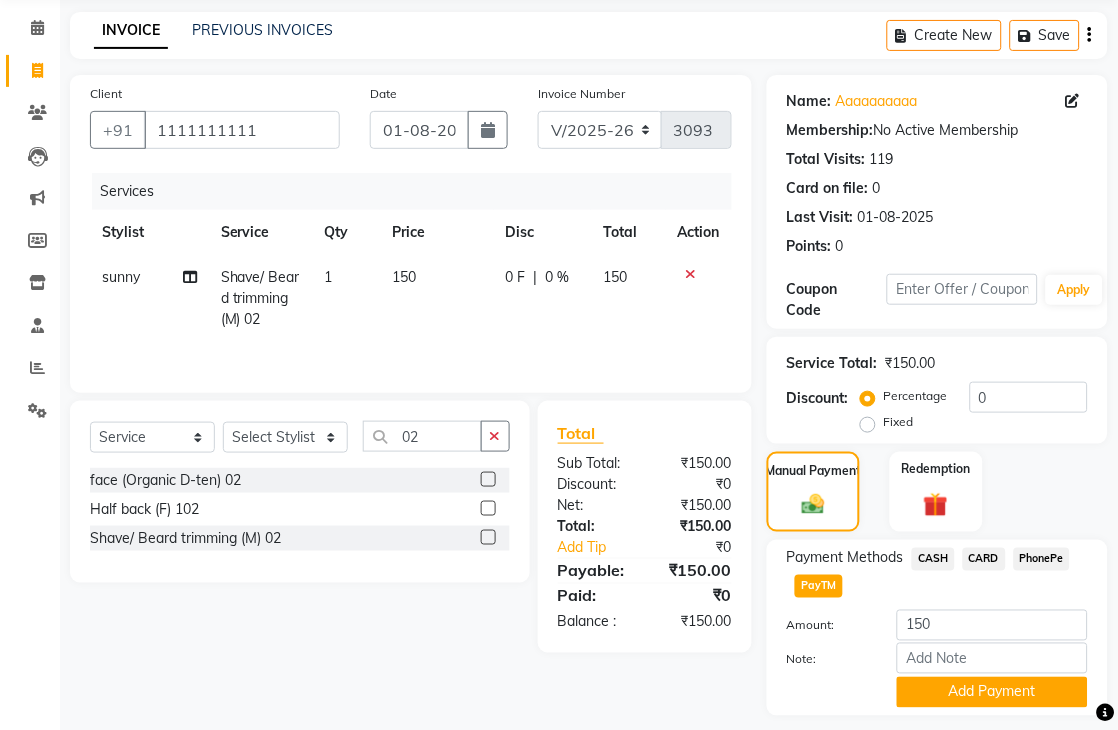 drag, startPoint x: 940, startPoint y: 683, endPoint x: 938, endPoint y: 712, distance: 29.068884 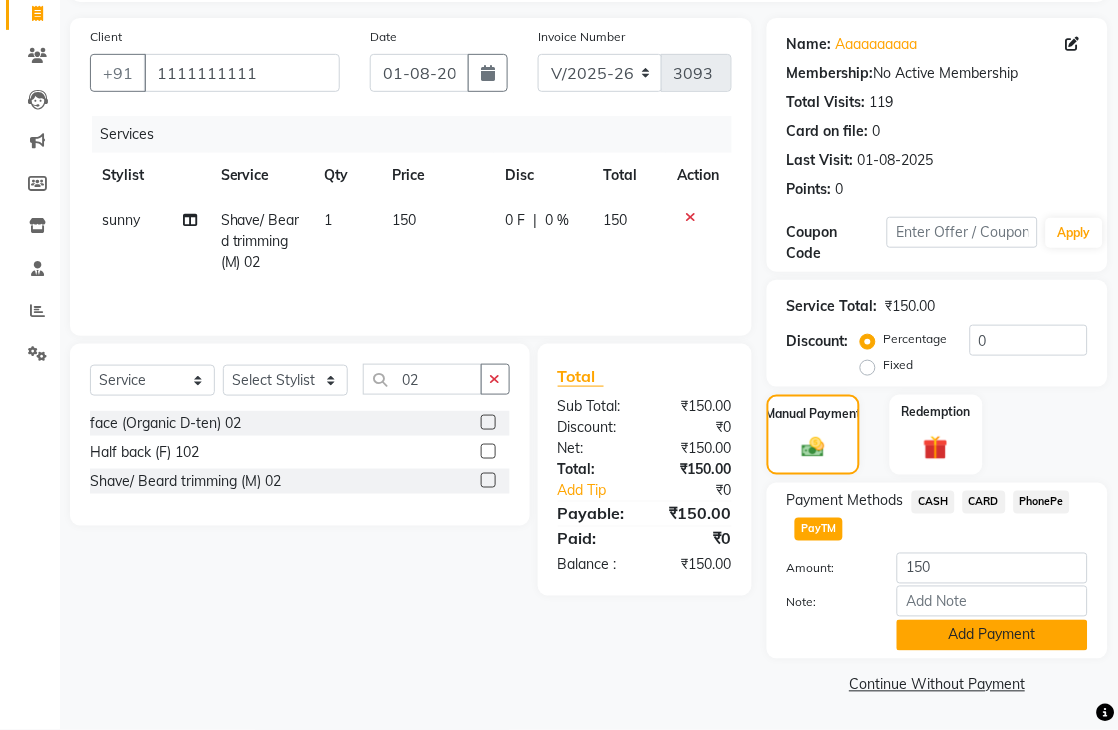 click on "Add Payment" 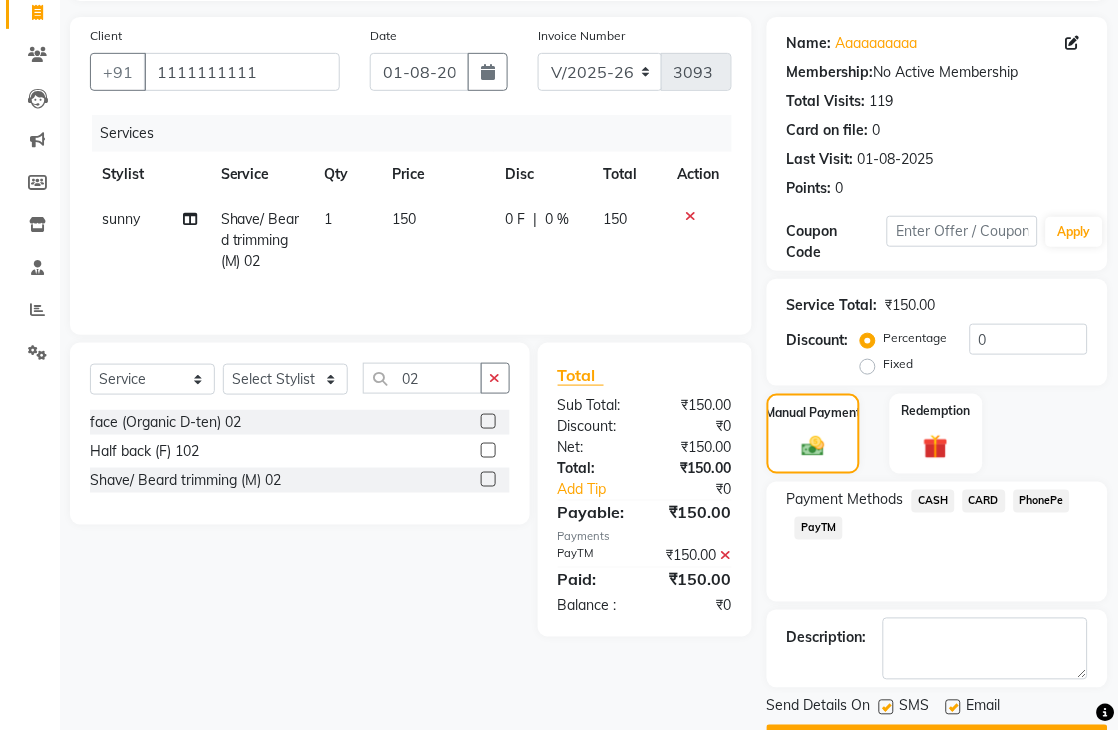 scroll, scrollTop: 188, scrollLeft: 0, axis: vertical 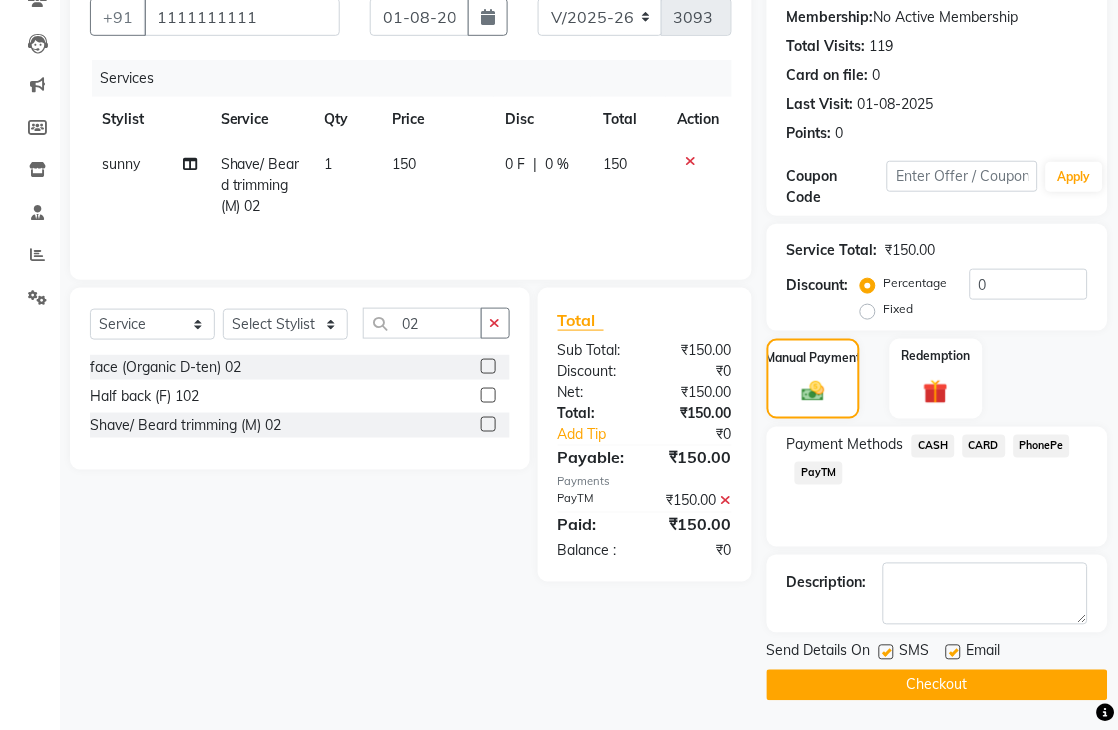 click on "Checkout" 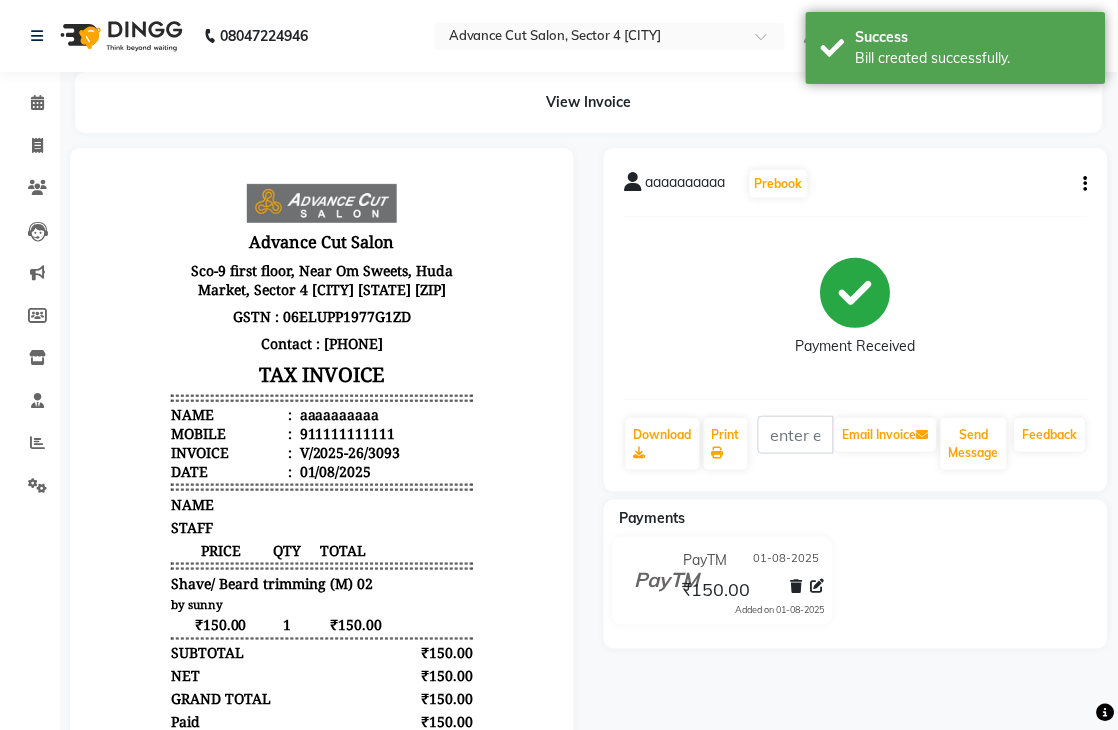 scroll, scrollTop: 0, scrollLeft: 0, axis: both 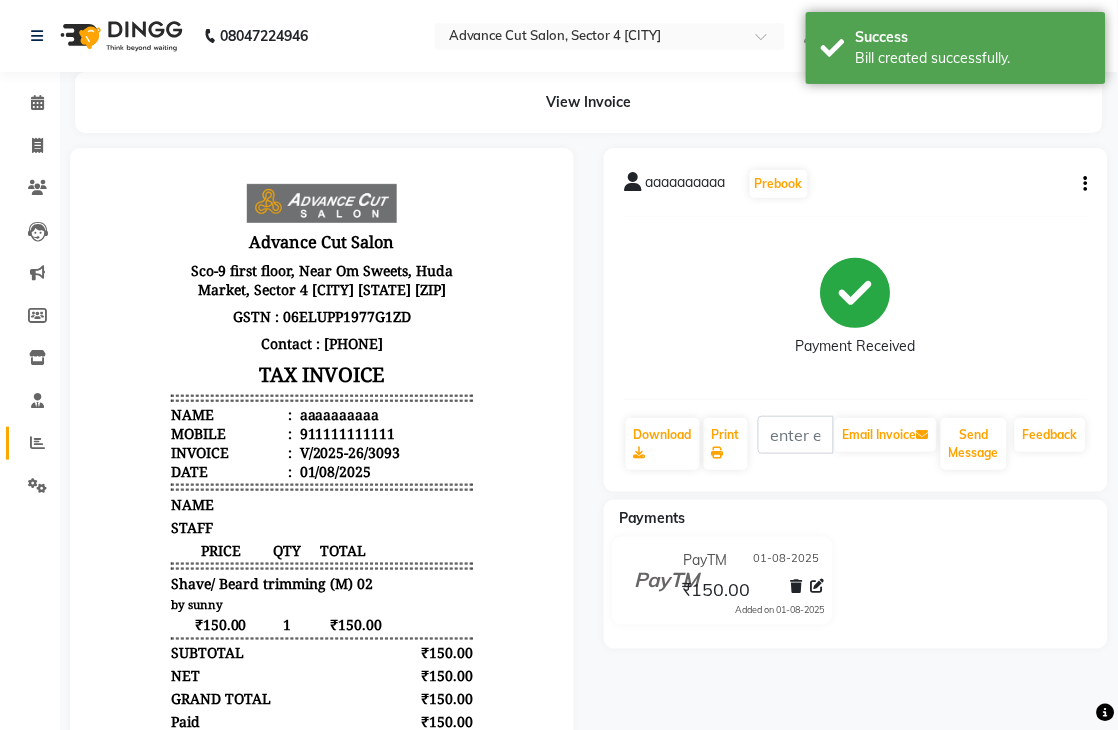 click 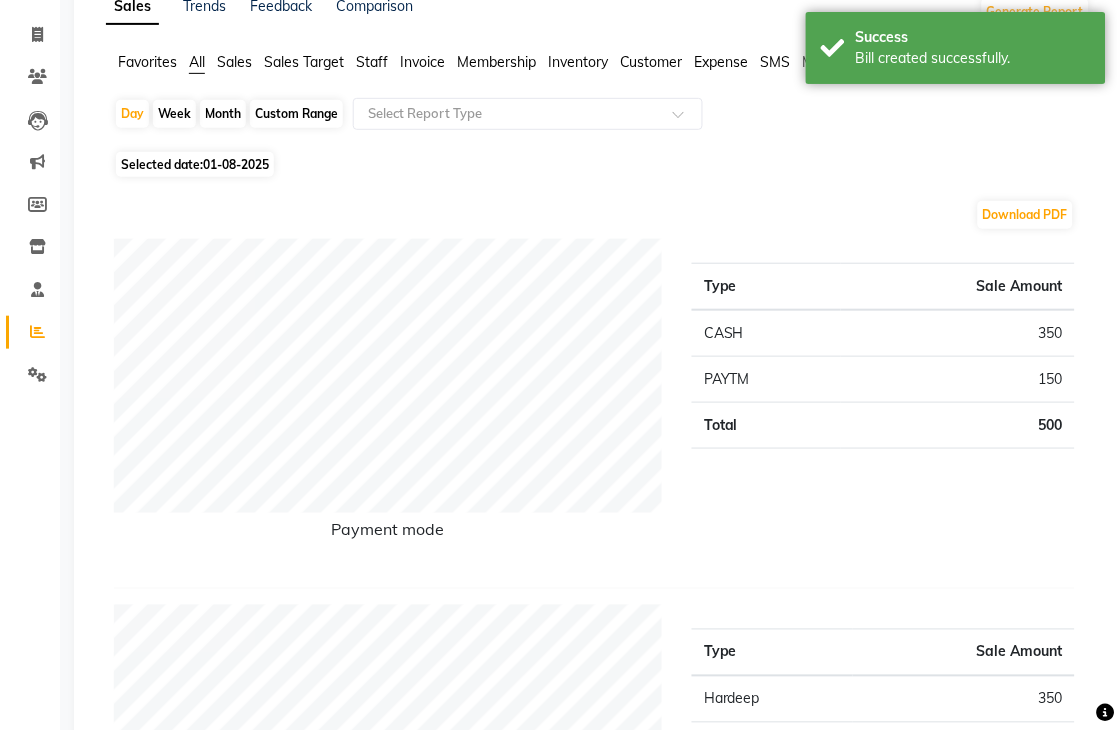 scroll, scrollTop: 0, scrollLeft: 0, axis: both 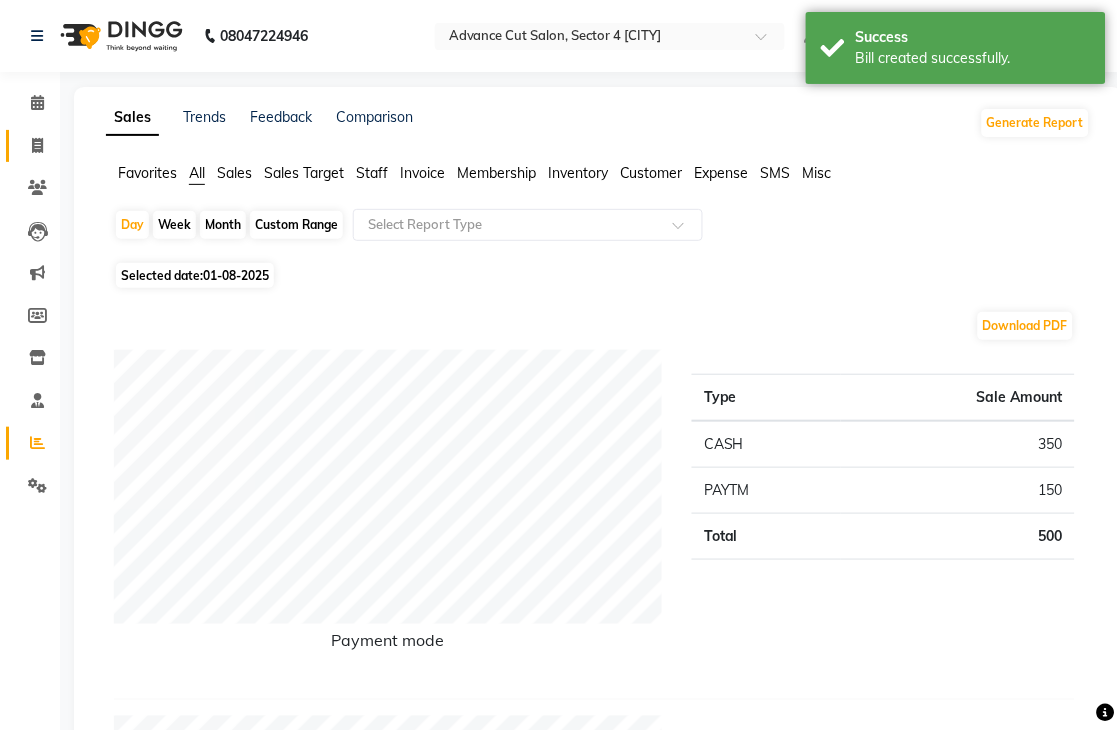 click 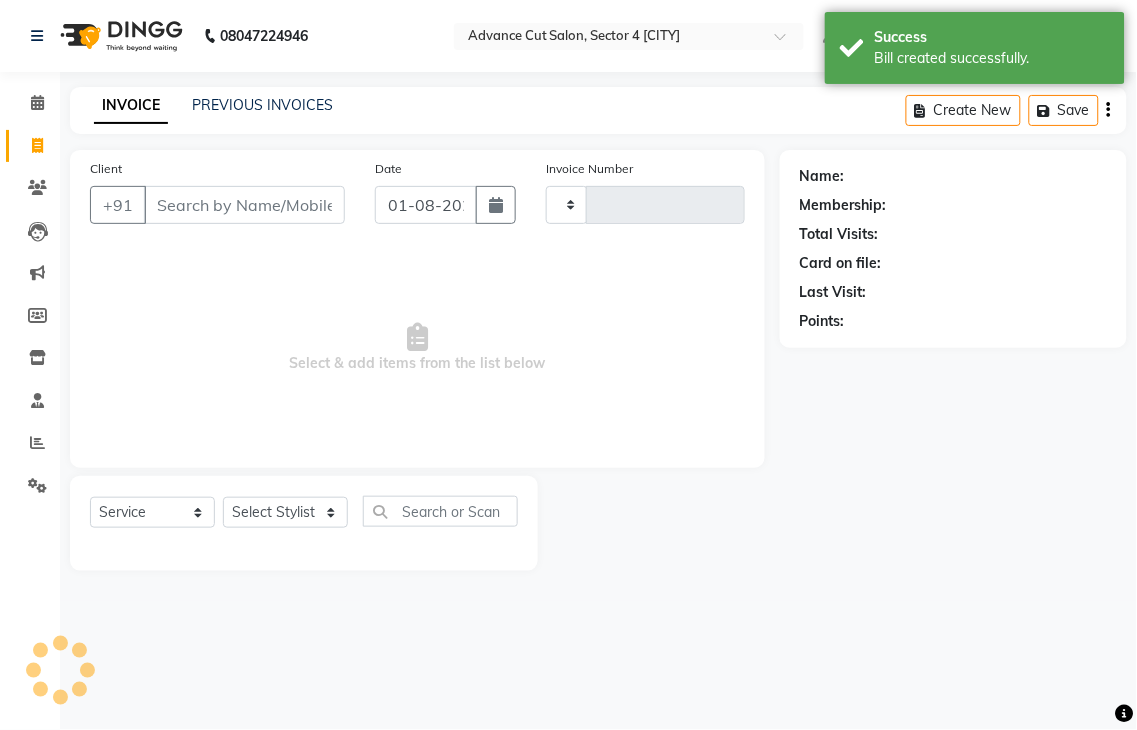 type on "3094" 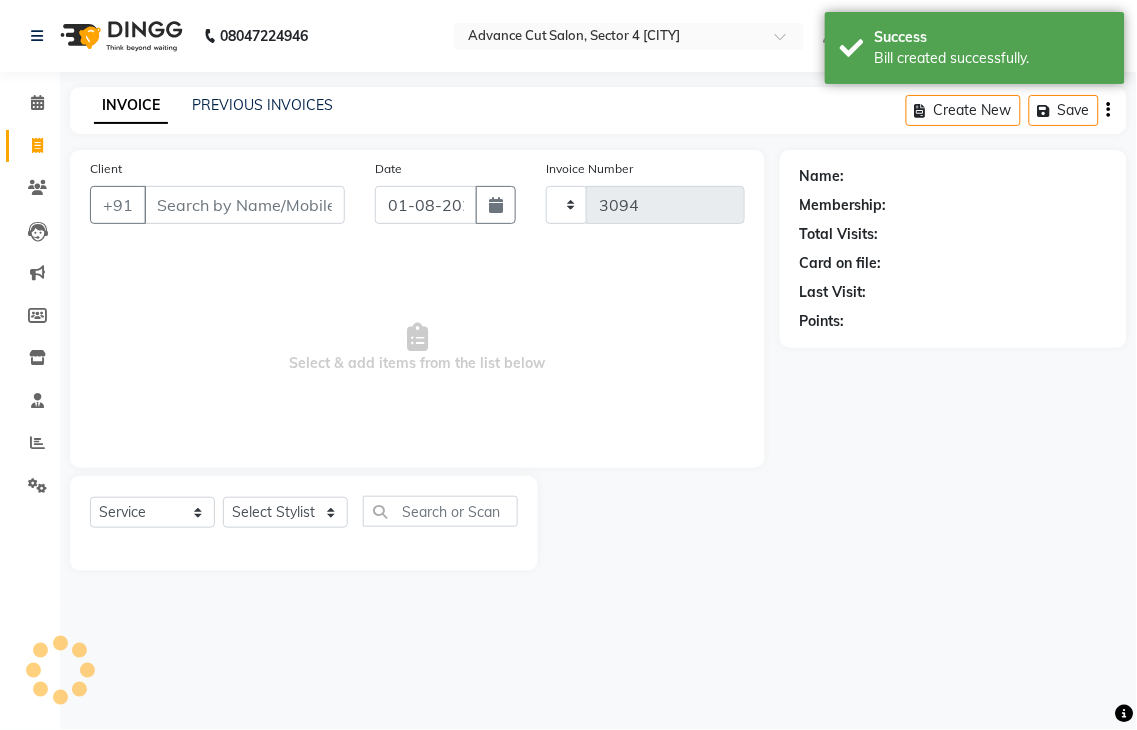 select on "4939" 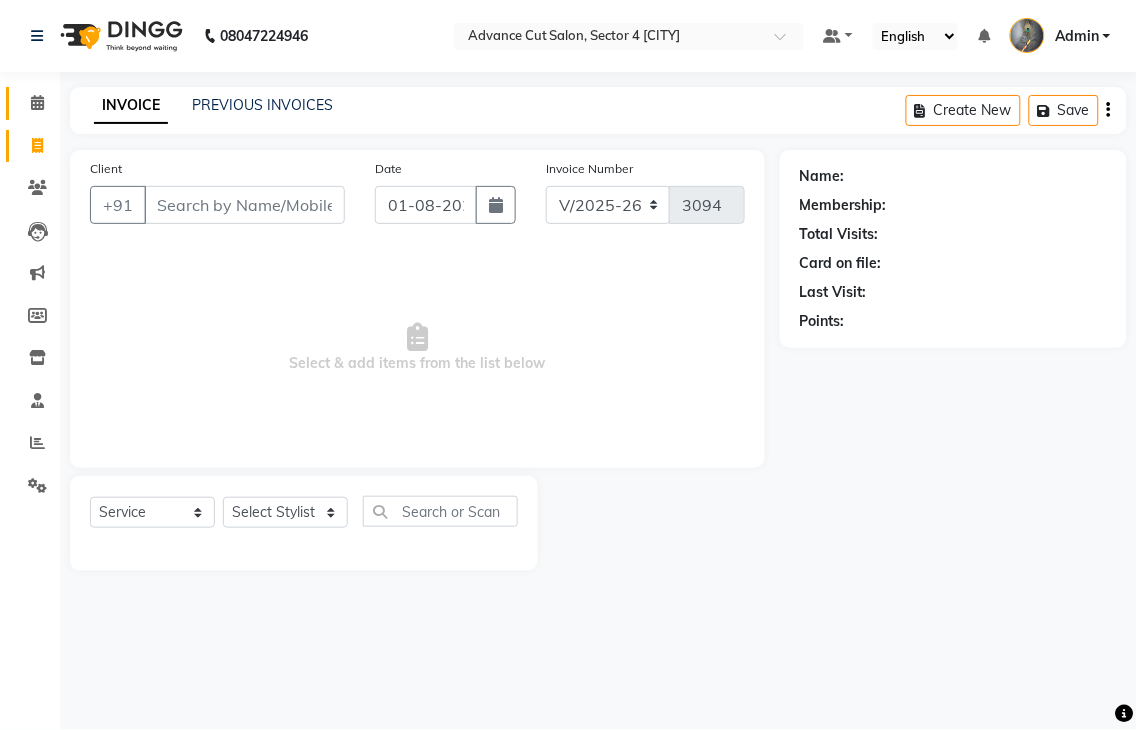 click on "Calendar" 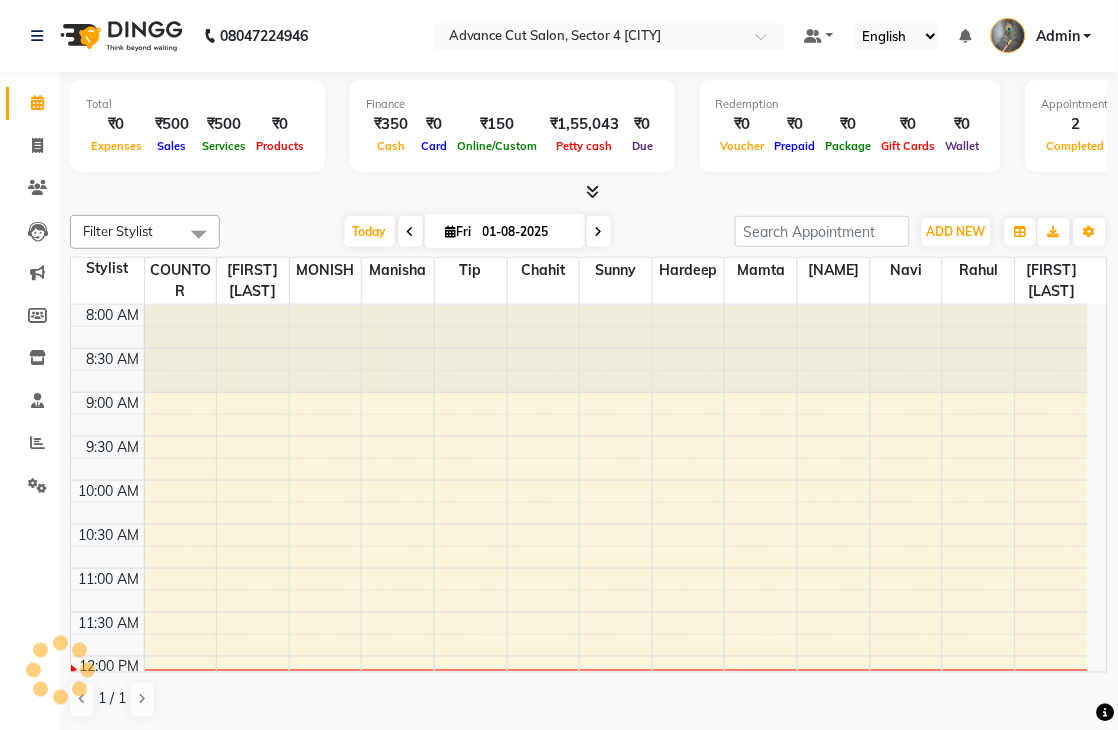 scroll, scrollTop: 354, scrollLeft: 0, axis: vertical 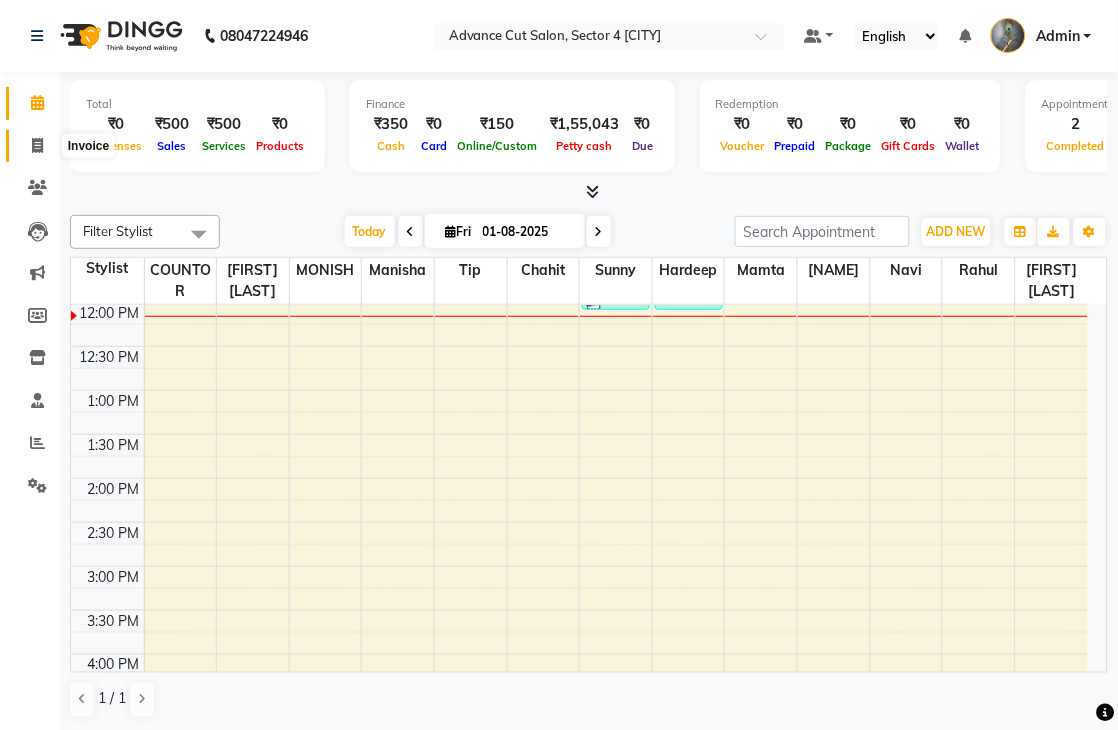 click 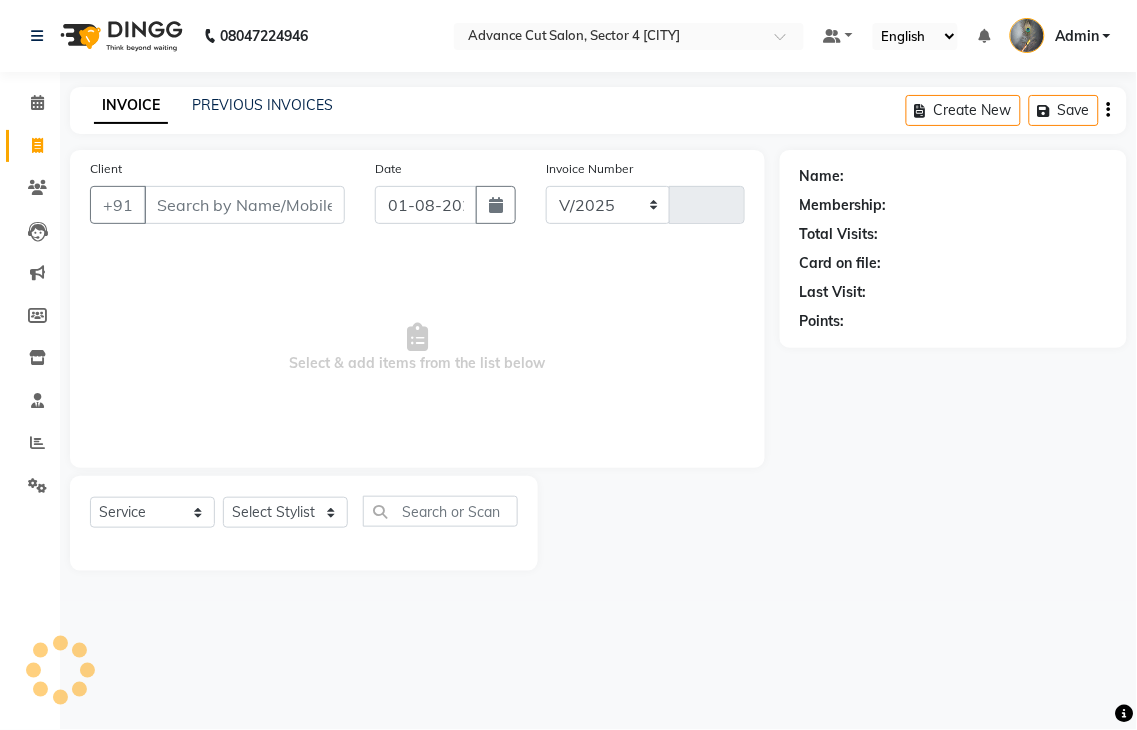select on "4939" 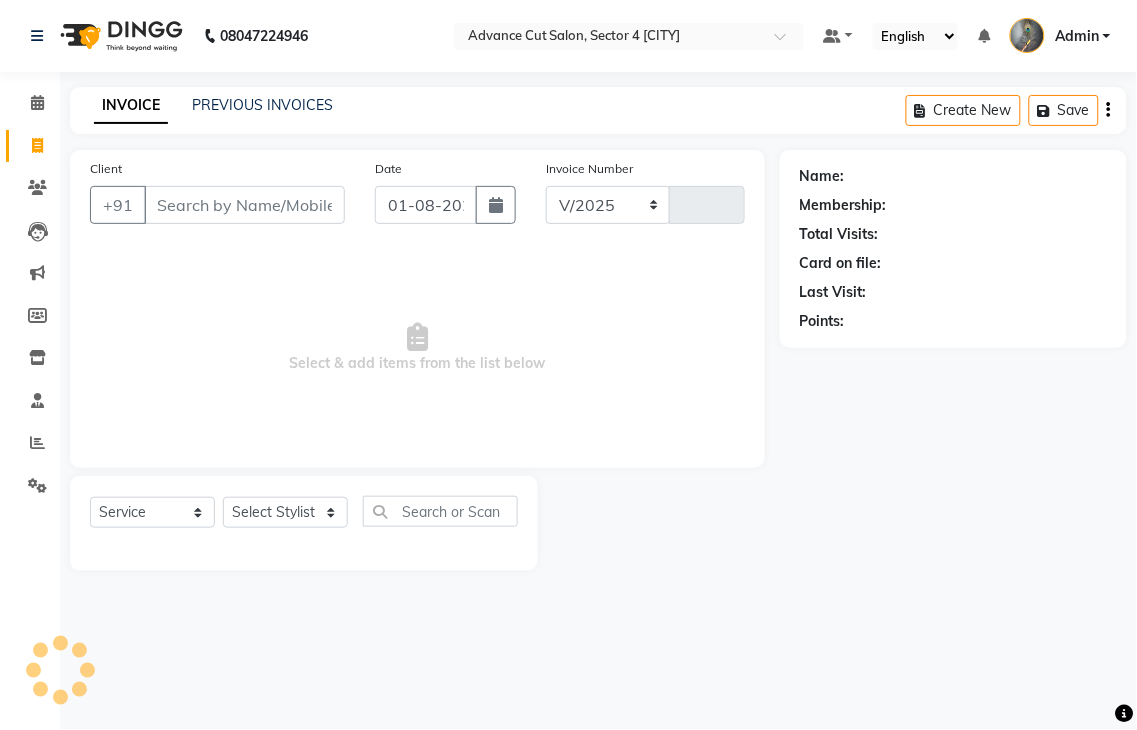 type on "3094" 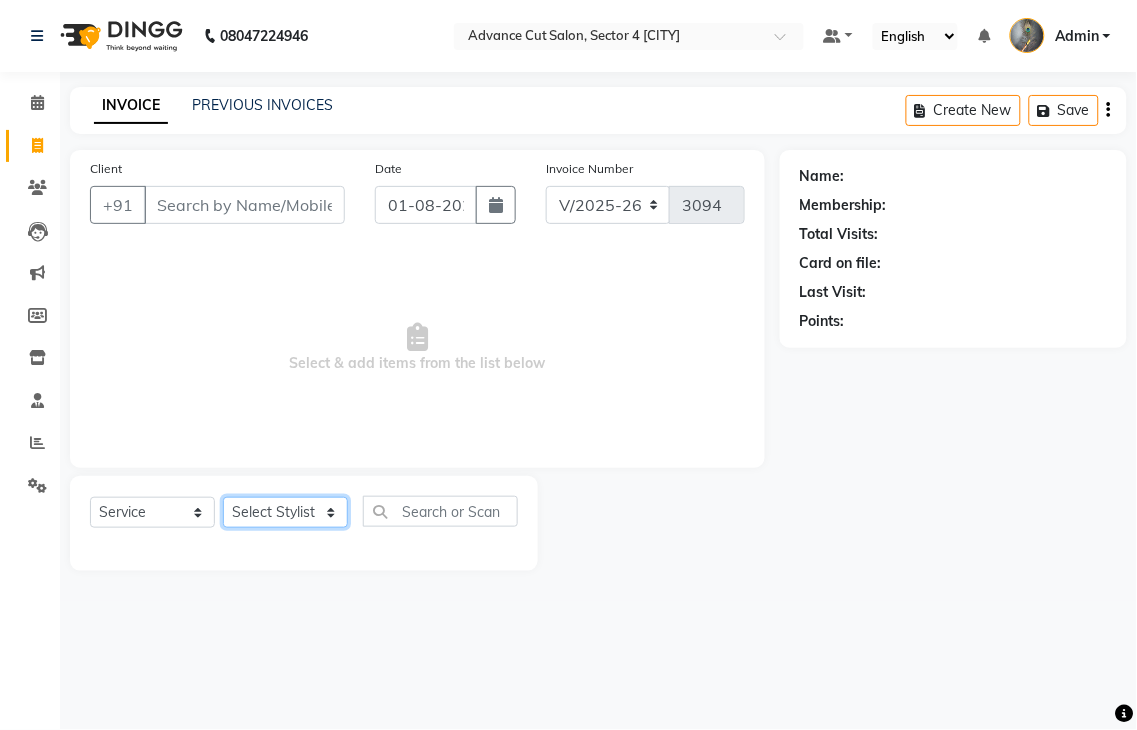 click on "Select Stylist Admin chahit COUNTOR [NAME] [NAME] [NAME] [NAME] [NAME] [NAME] [NAME] [NAME] [NAME] [NAME] [NAME] [NAME]" 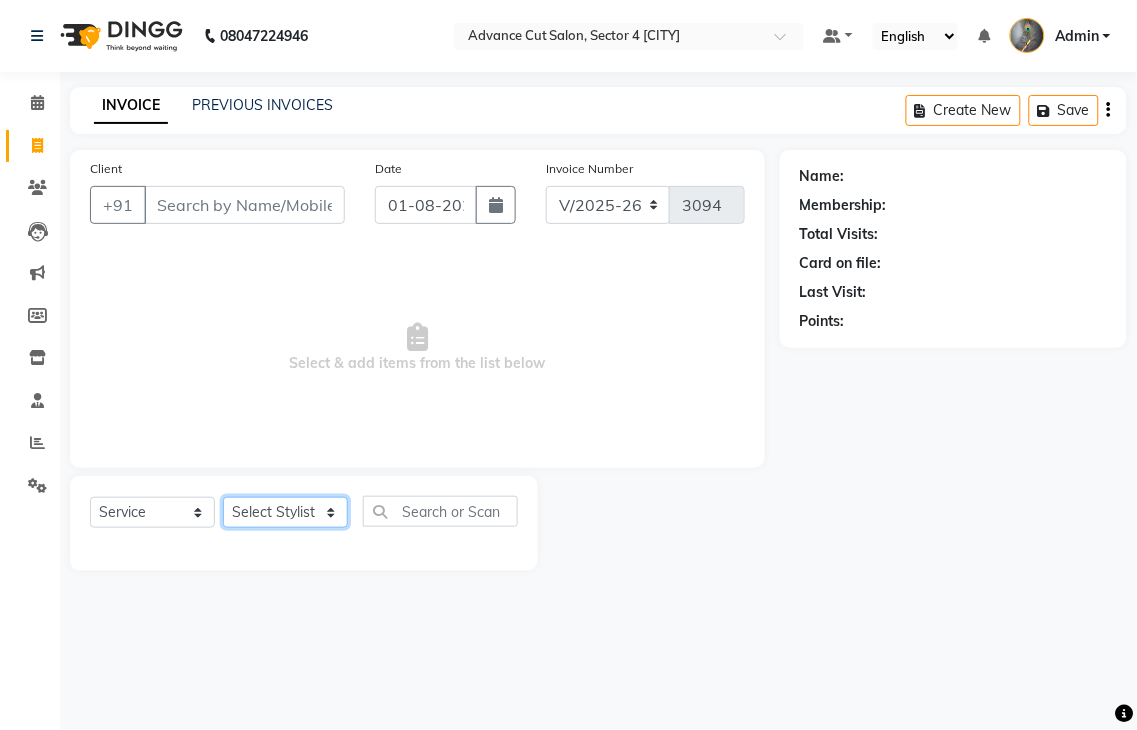 select on "78660" 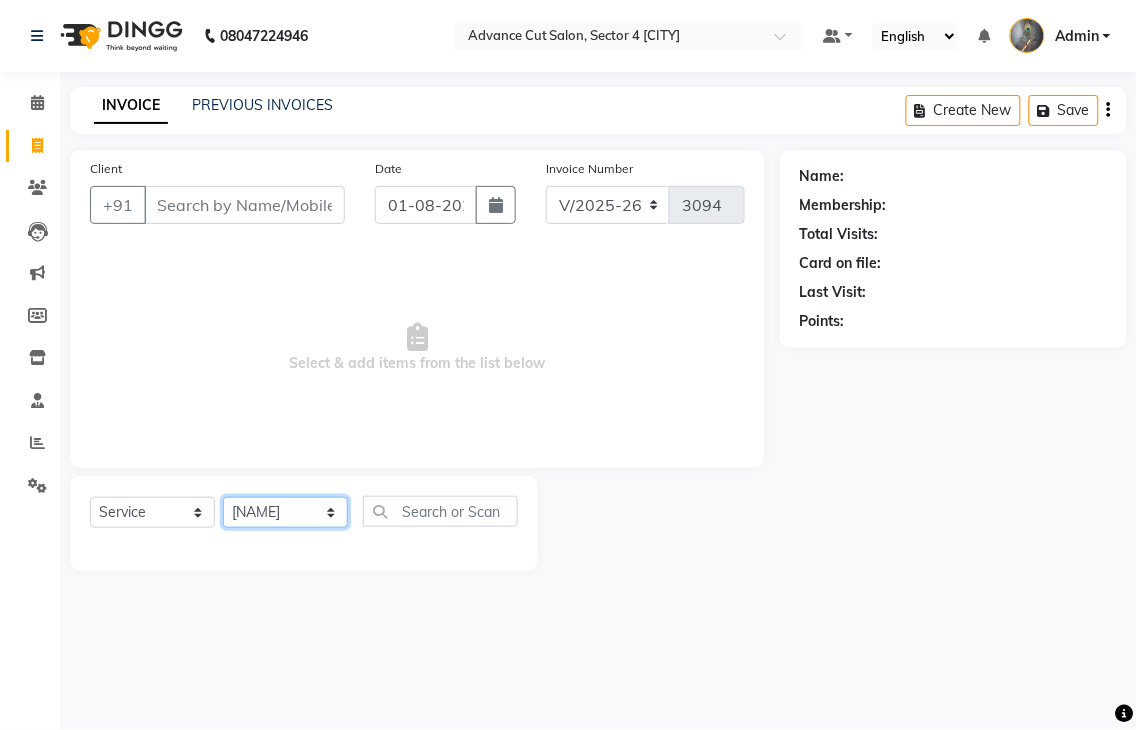 click on "Select Stylist Admin chahit COUNTOR [NAME] [NAME] [NAME] [NAME] [NAME] [NAME] [NAME] [NAME] [NAME] [NAME] [NAME] [NAME]" 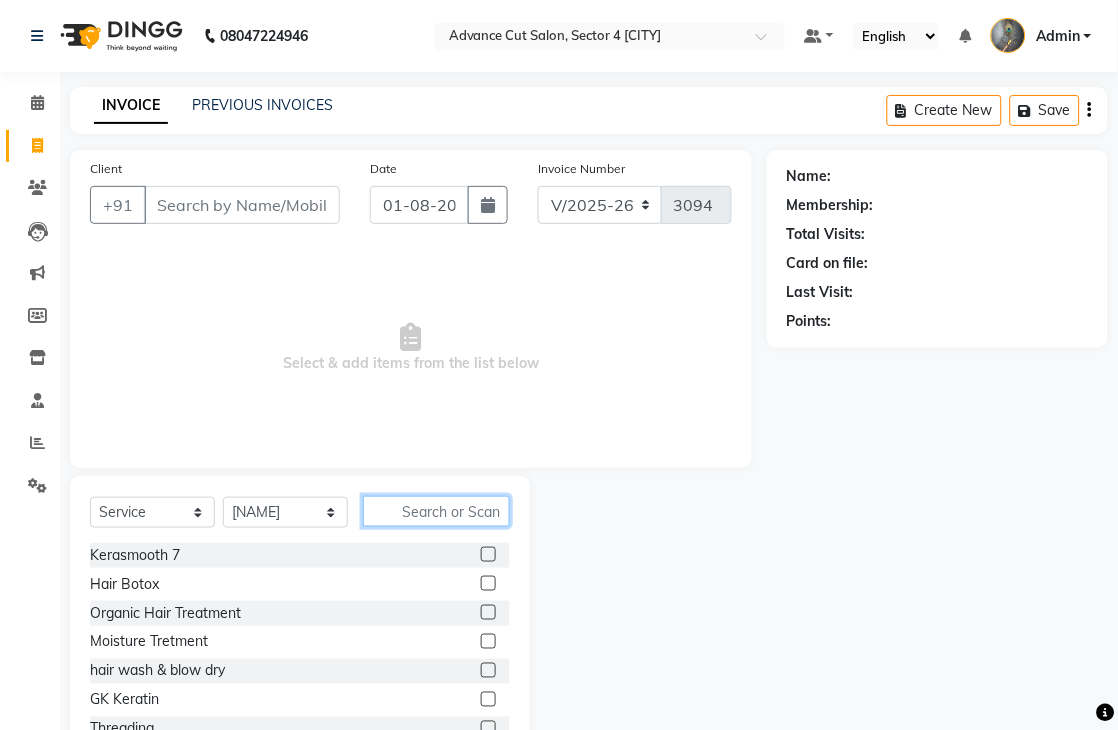 click 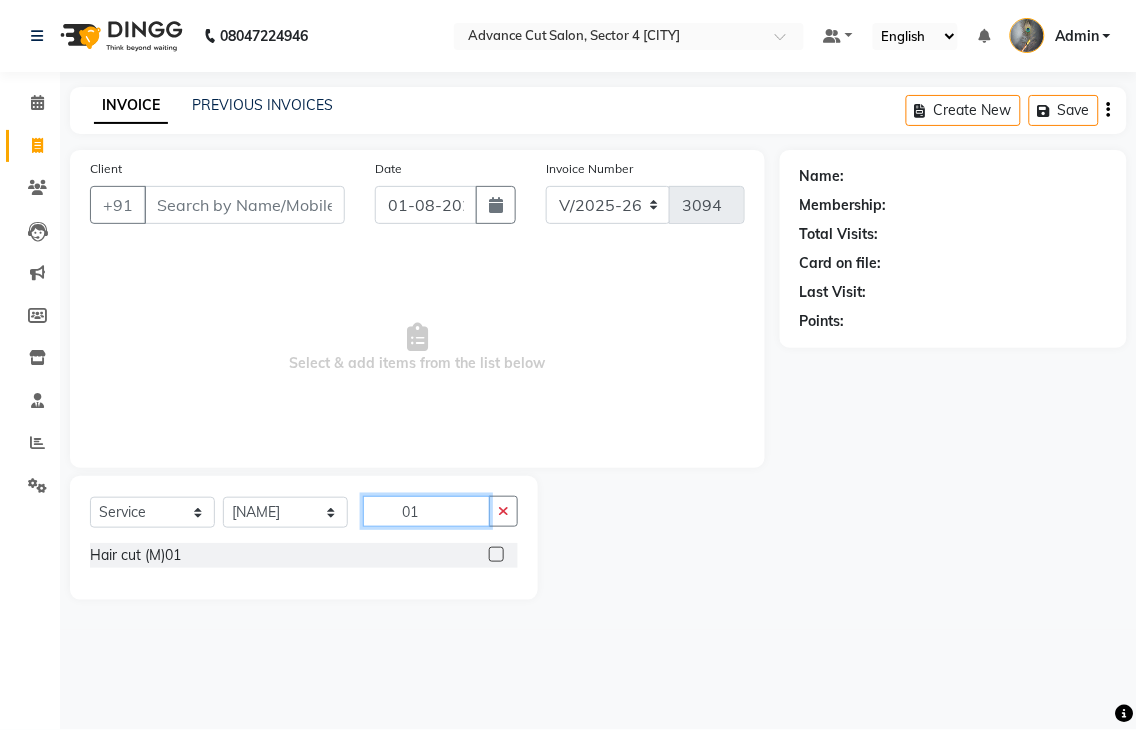 type on "01" 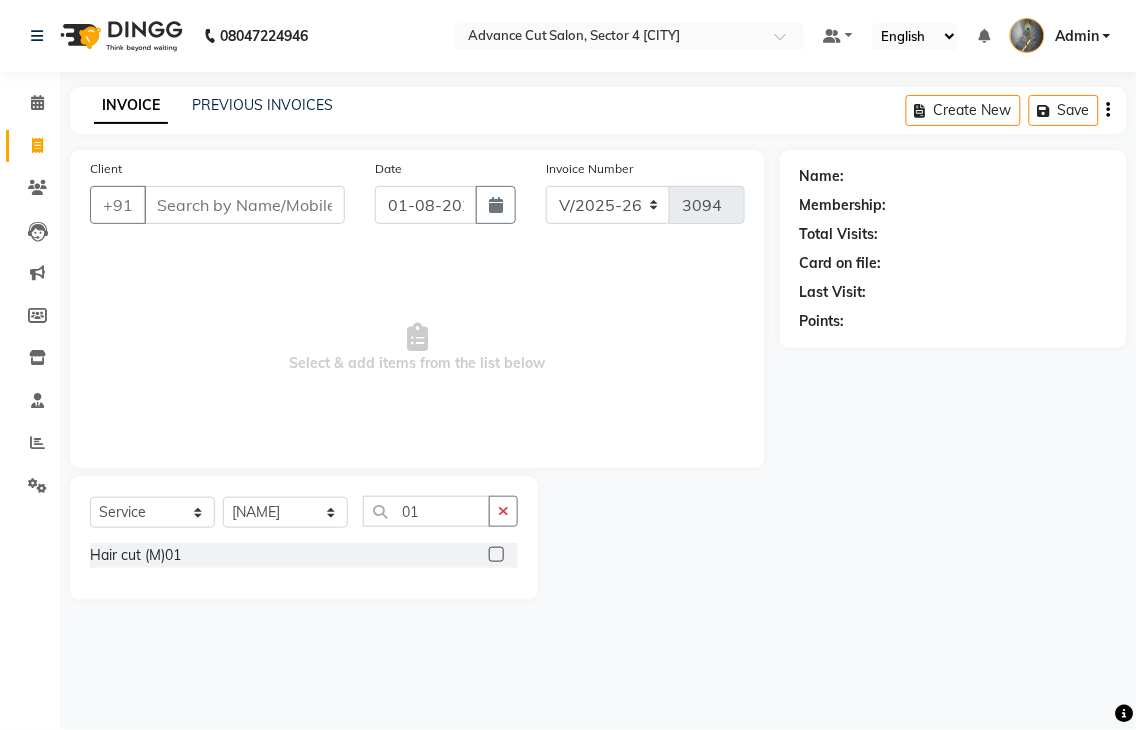 click 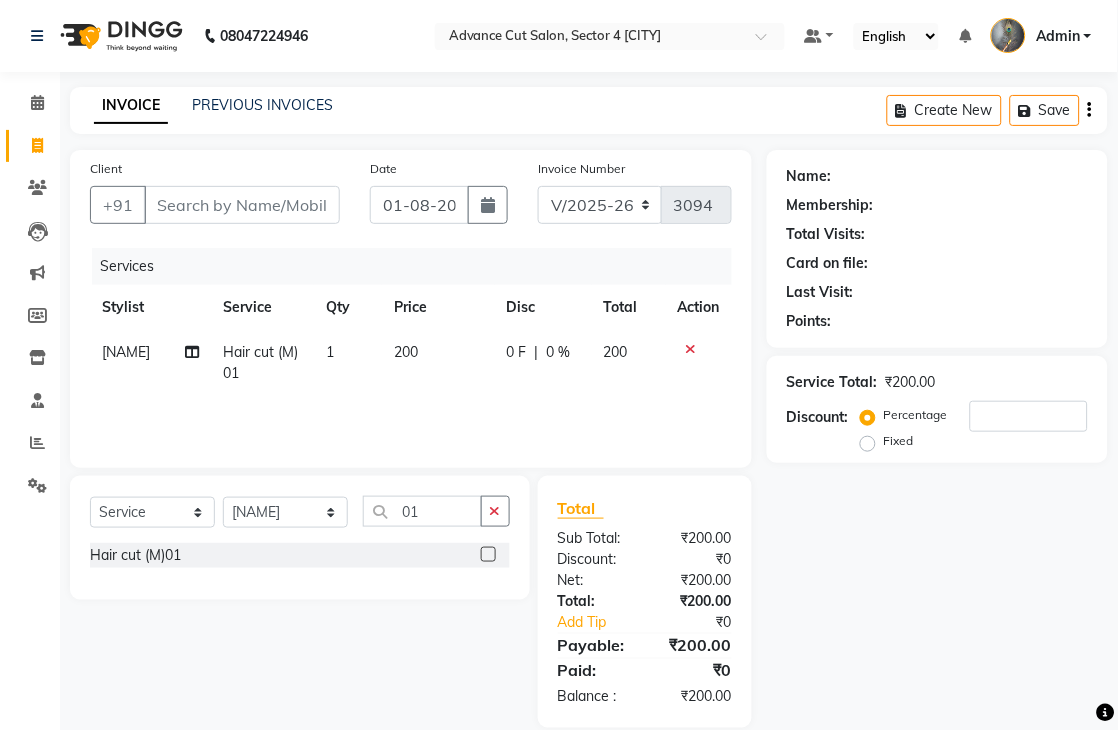 click 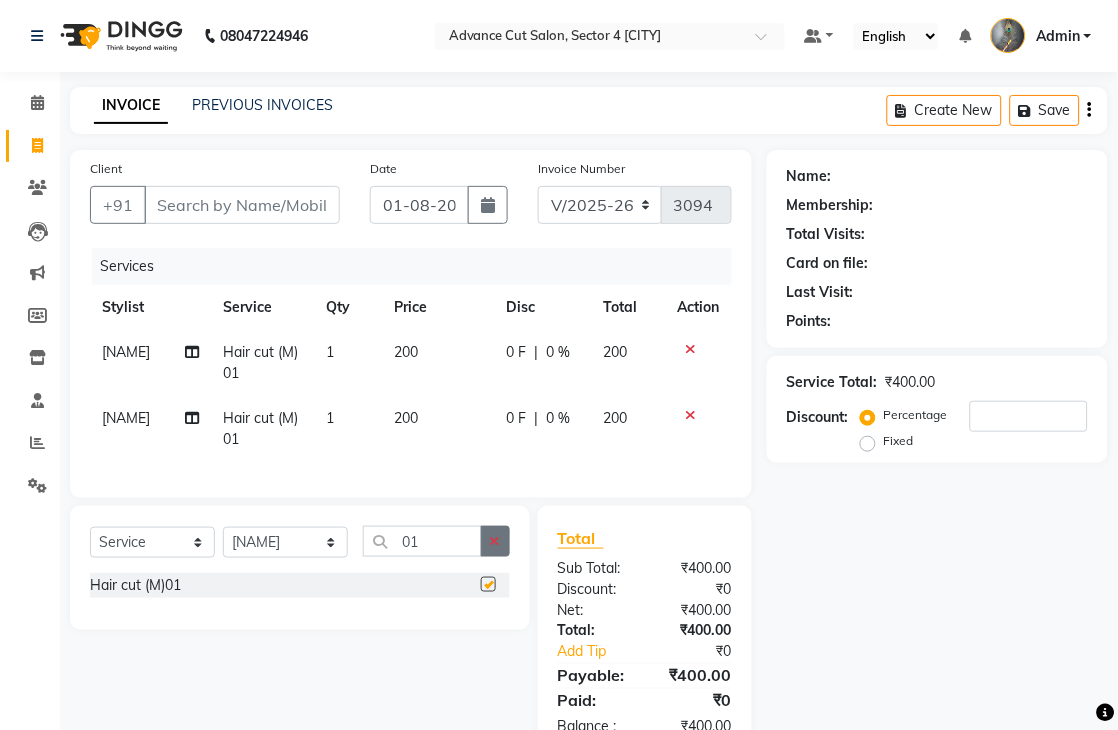 checkbox on "false" 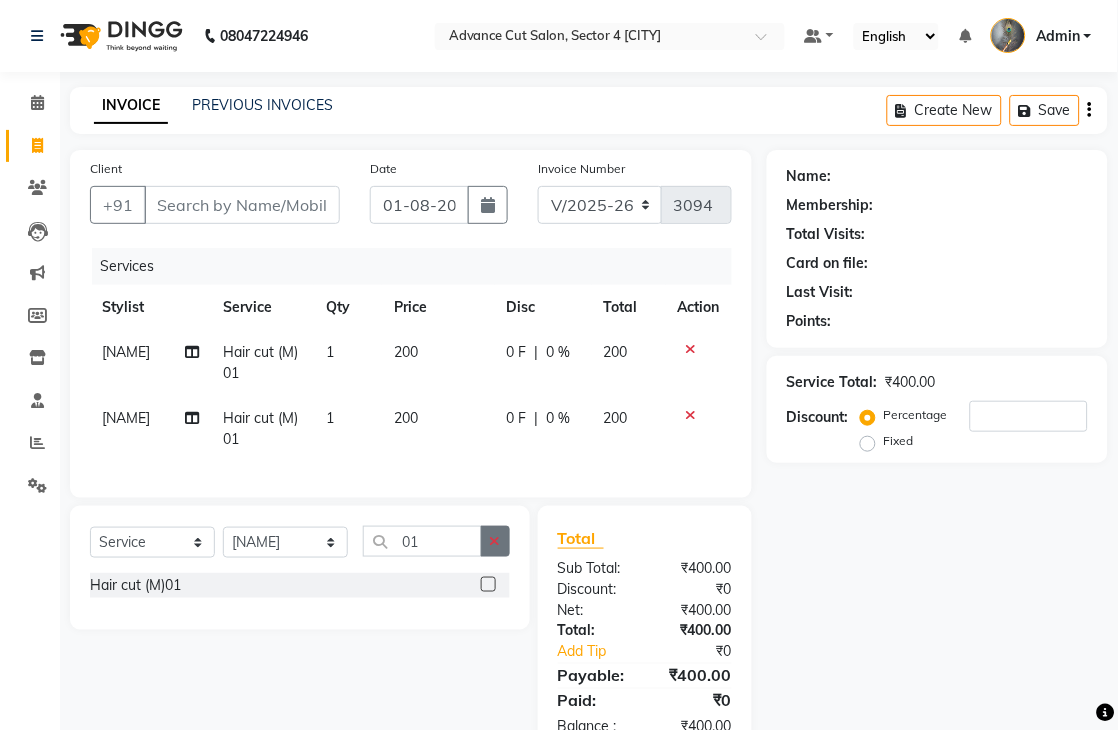 click 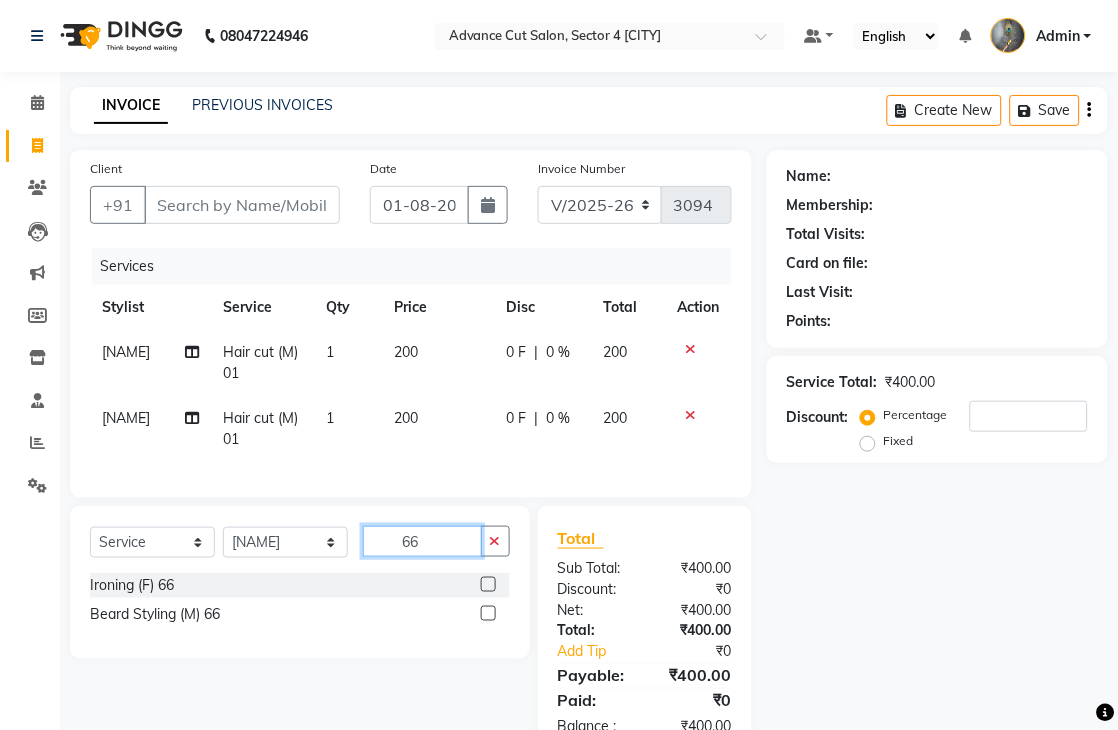 type on "66" 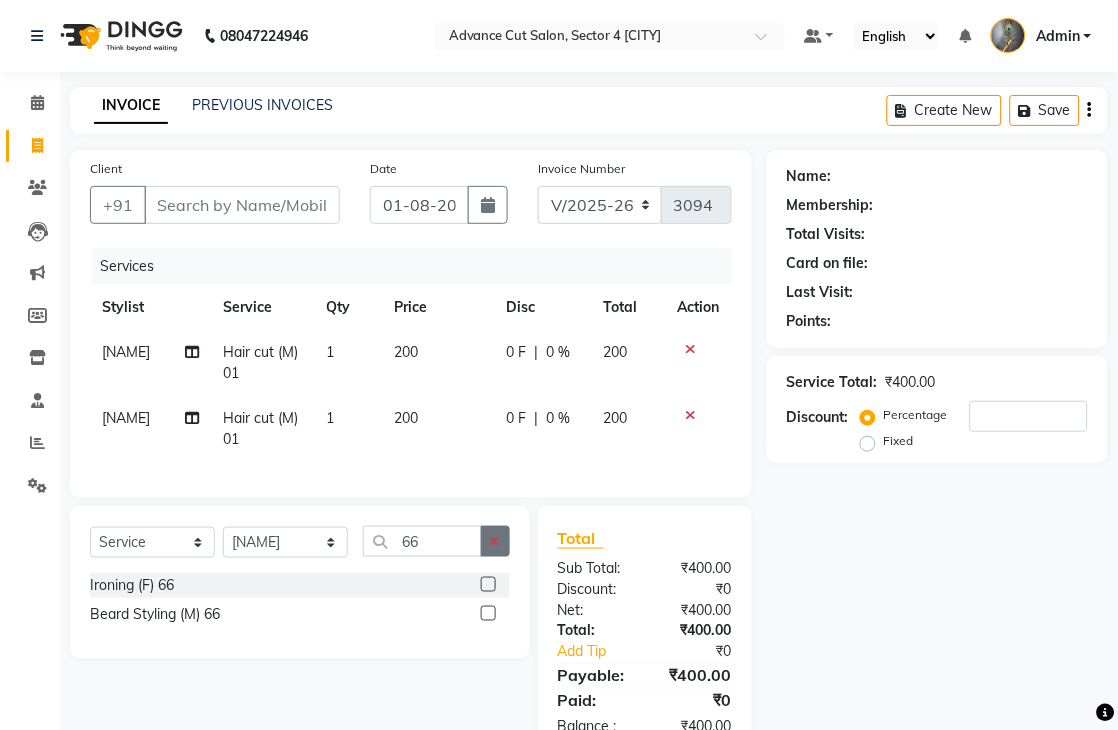 click 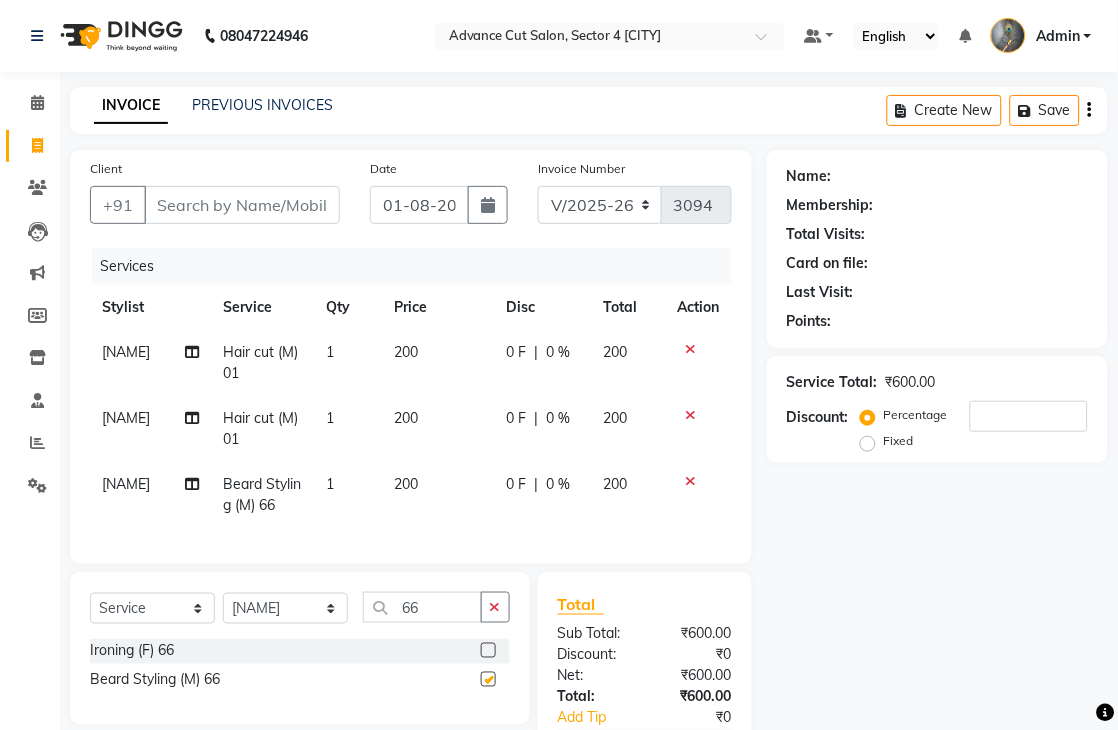 checkbox on "false" 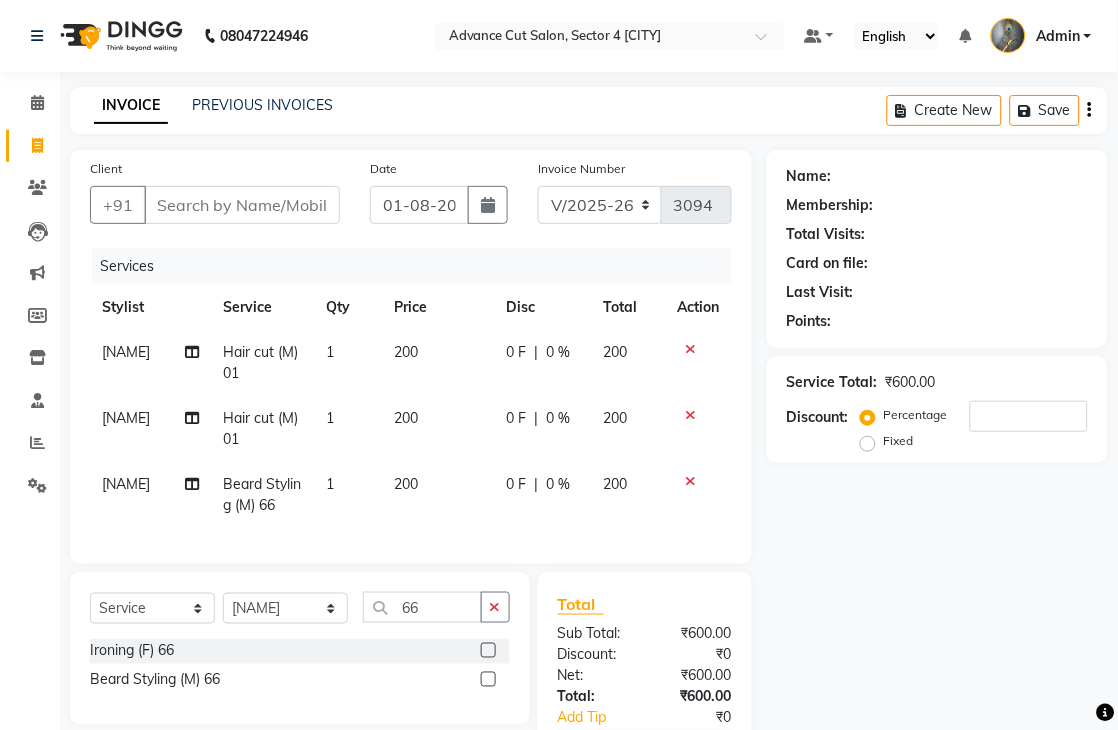 click on "[NAME]" 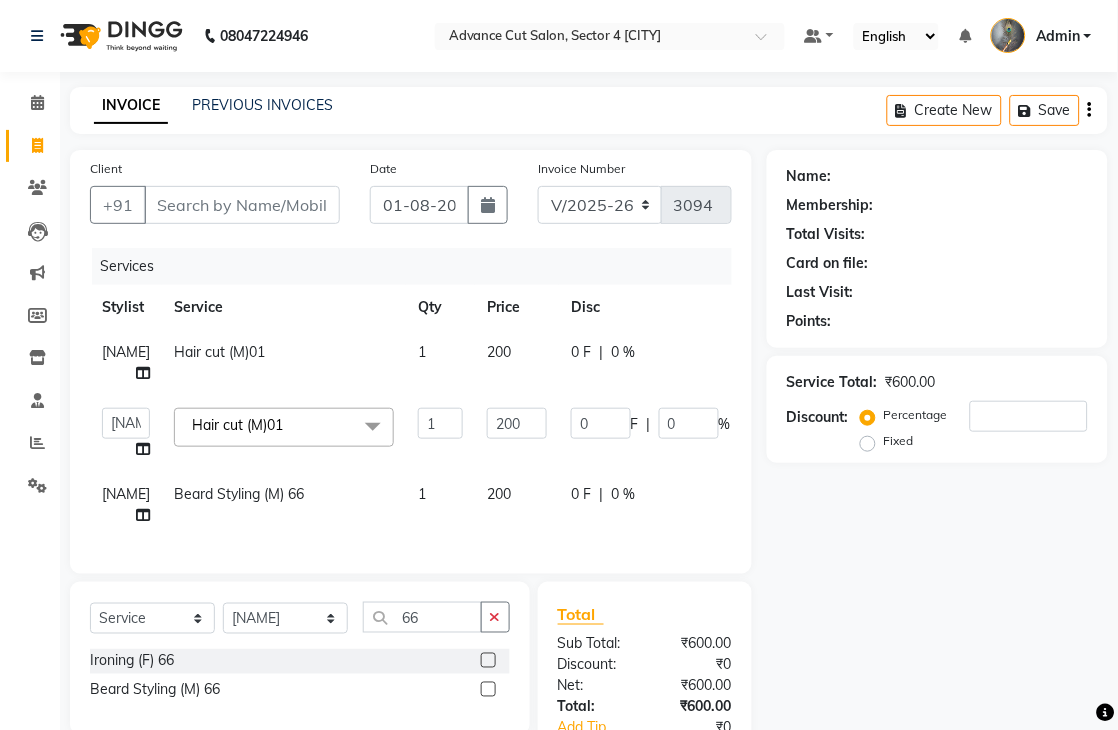 click on "Admin chahit COUNTOR [NAME] [NAME] [NAME] [NAME] [NAME] [NAME] [NAME] [NAME] [NAME] [NAME] [NAME] [NAME]" 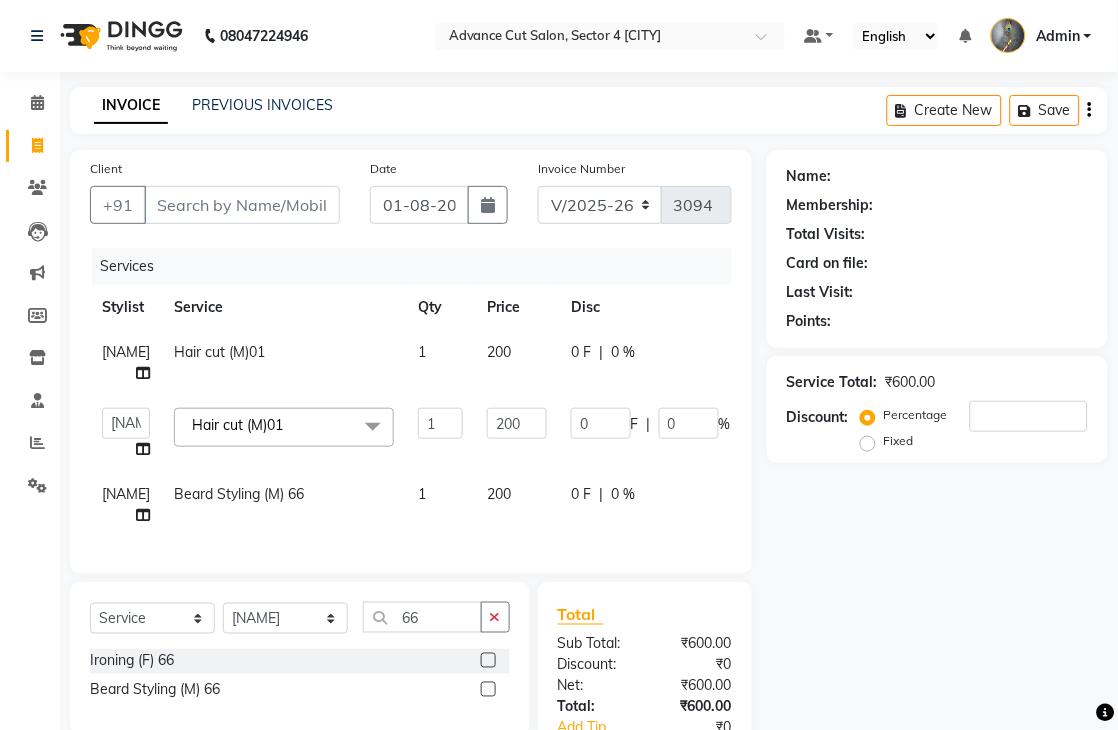 click on "Select Service Product Membership Package Voucher Prepaid Gift Card Select Stylist Admin chahit COUNTOR [NAME] [NAME] [NAME] [NAME] [NAME] [NAME] [NAME] [NAME] [NAME] [NAME] [NAME] [NAME] 66 Ironing (F) 66 Beard Styling (M) 66" 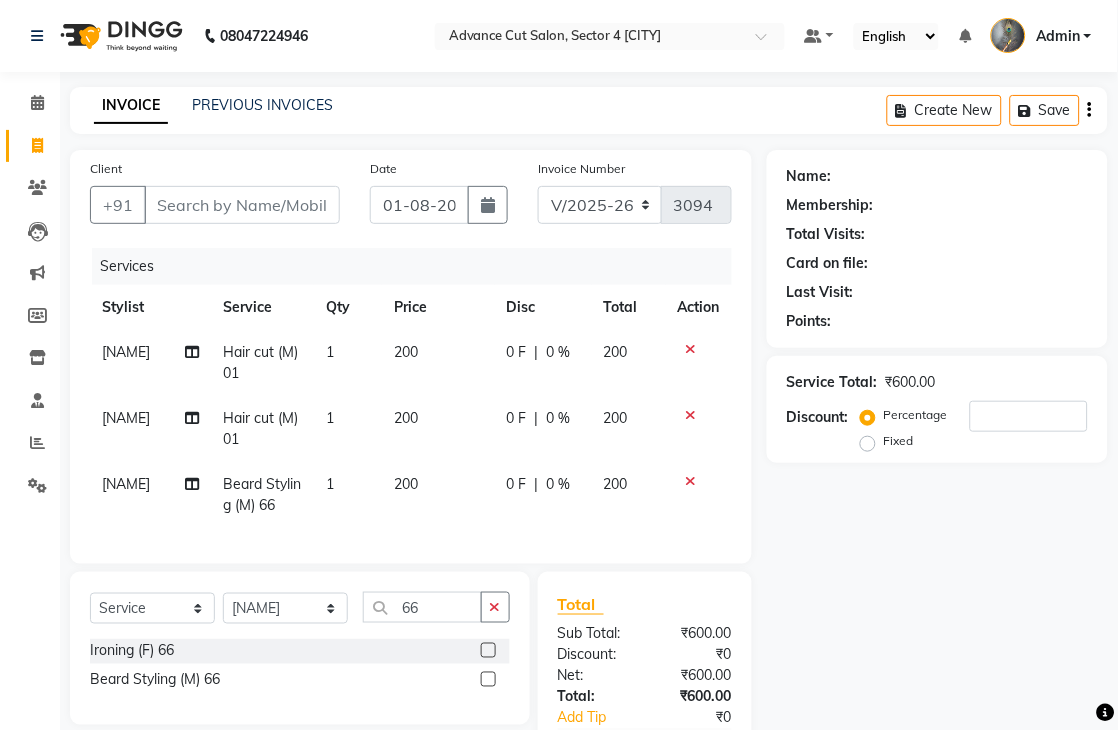 scroll, scrollTop: 111, scrollLeft: 0, axis: vertical 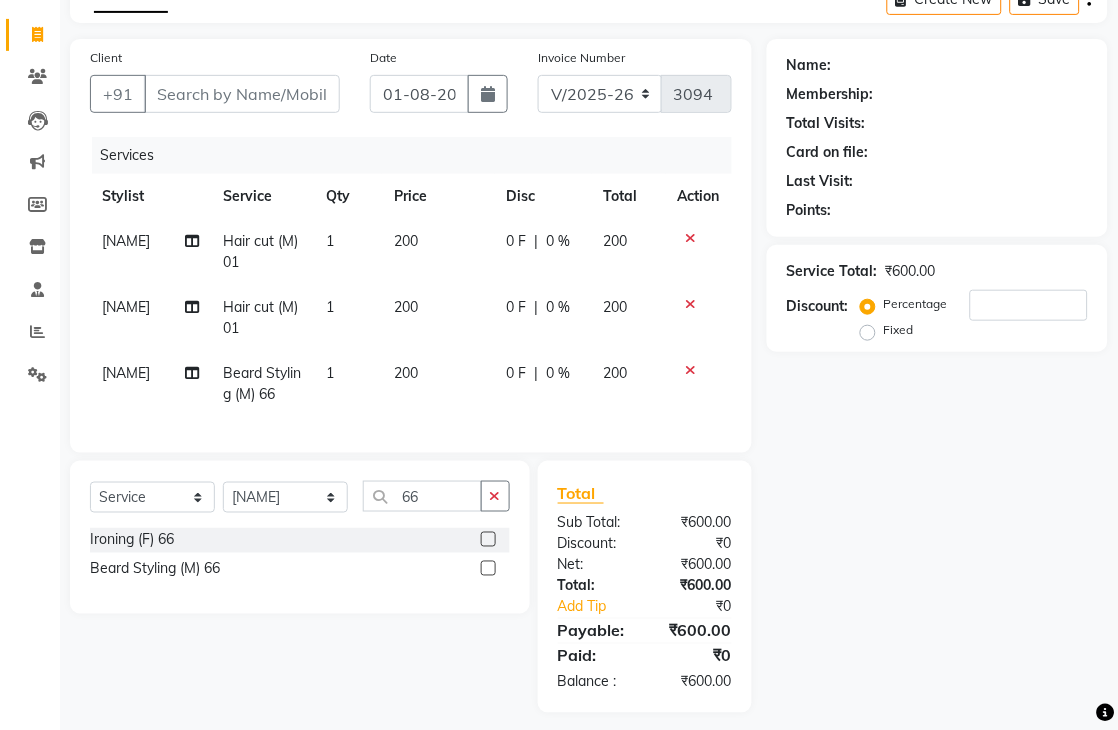 click on "[NAME]" 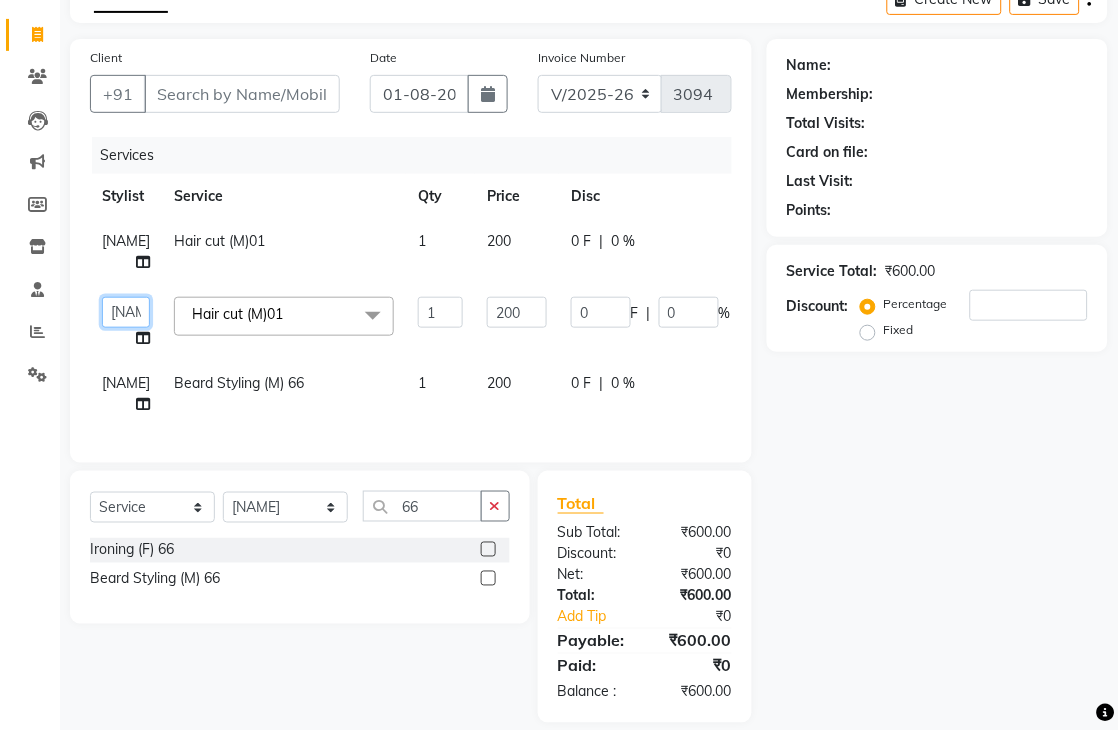 click on "Admin chahit COUNTOR [NAME] [NAME] [NAME] [NAME] [NAME] [NAME] [NAME] [NAME] [NAME] [NAME] [NAME] [NAME]" 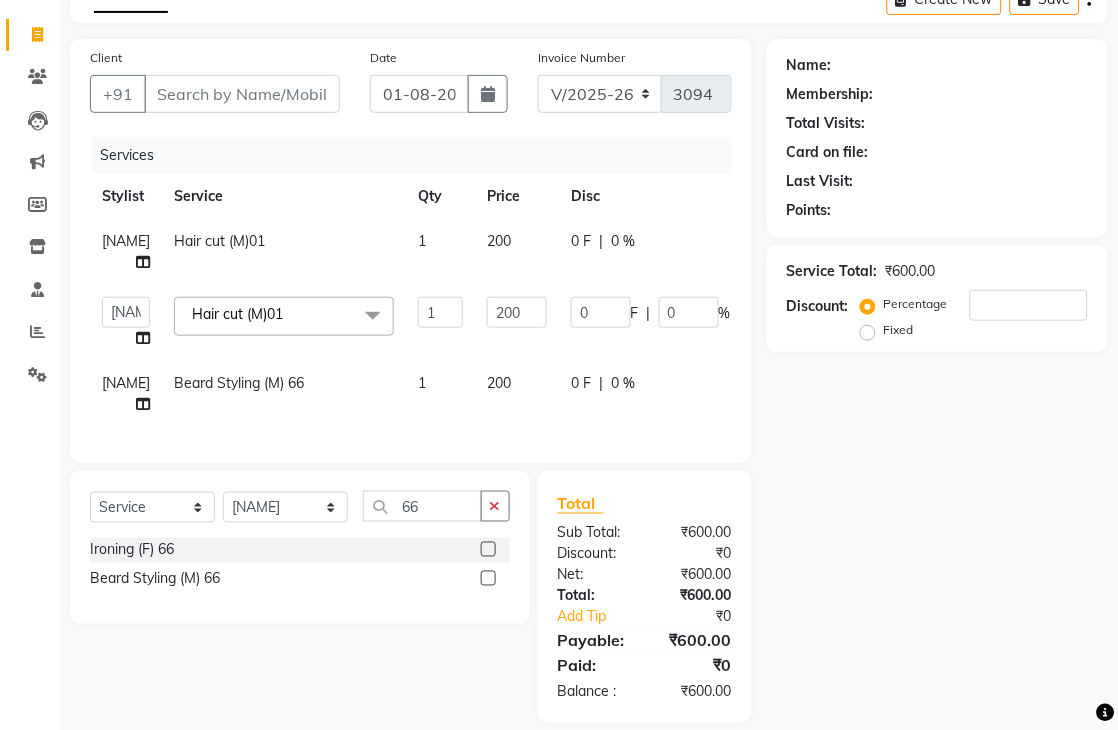 select on "[PHONE]" 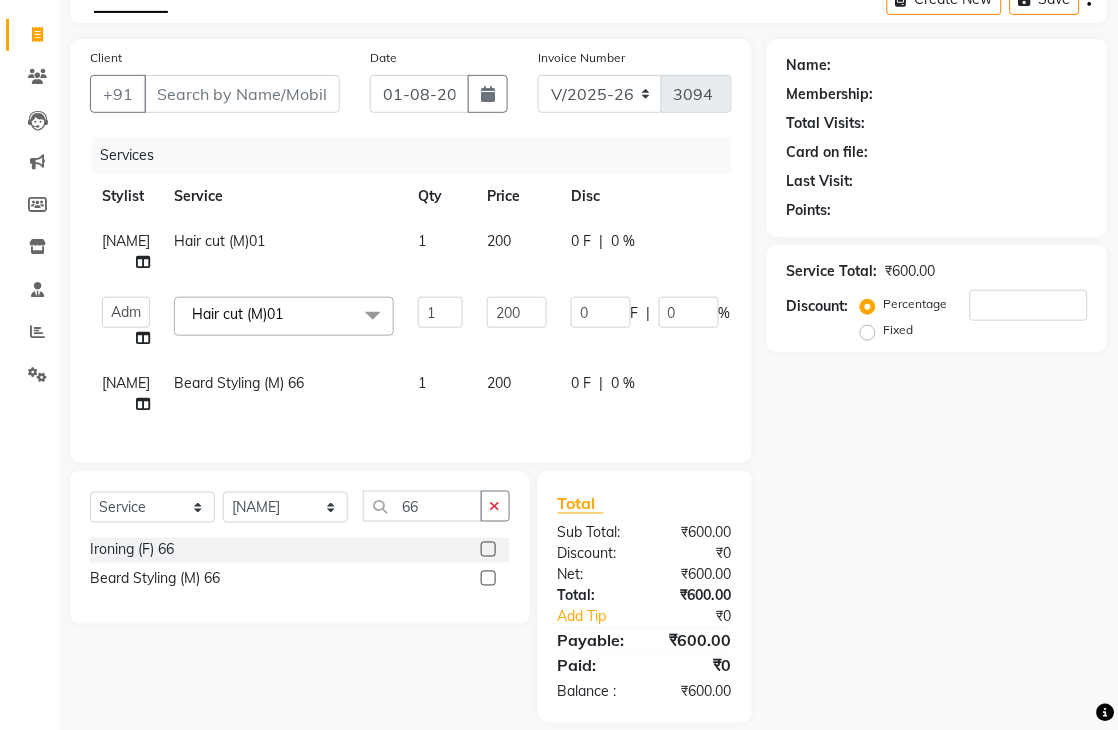 click on "[NAME]" 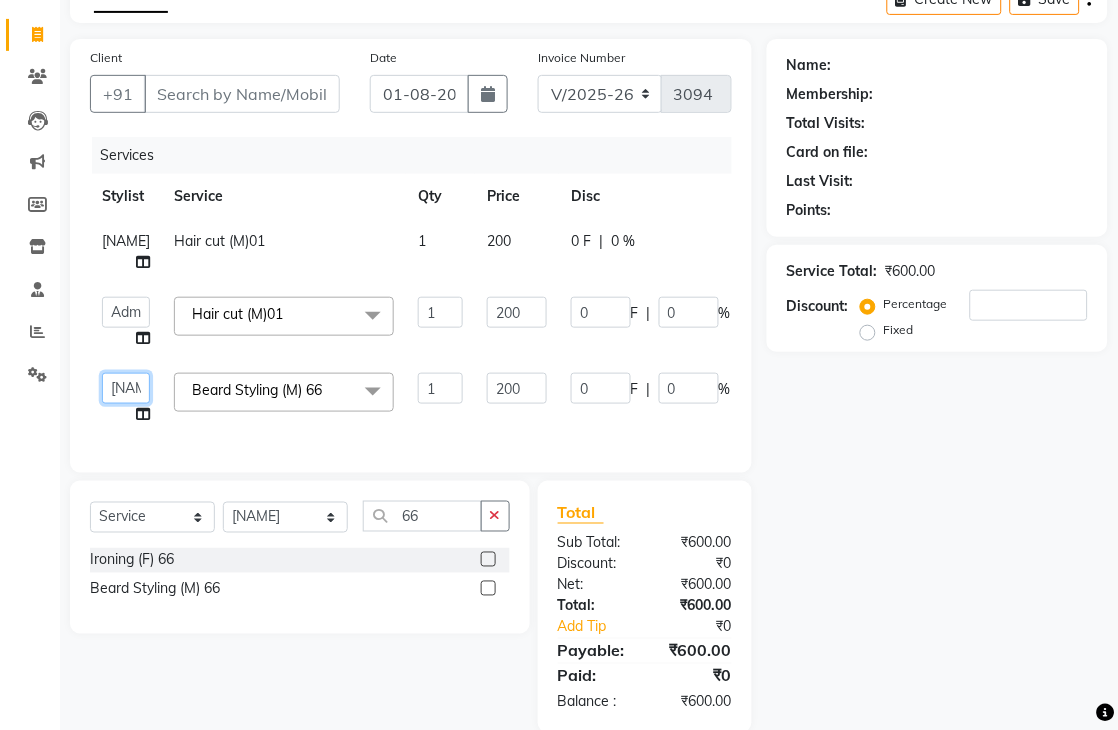 click on "Admin chahit COUNTOR [NAME] [NAME] [NAME] [NAME] [NAME] [NAME] [NAME] [NAME] [NAME] [NAME] [NAME] [NAME]" 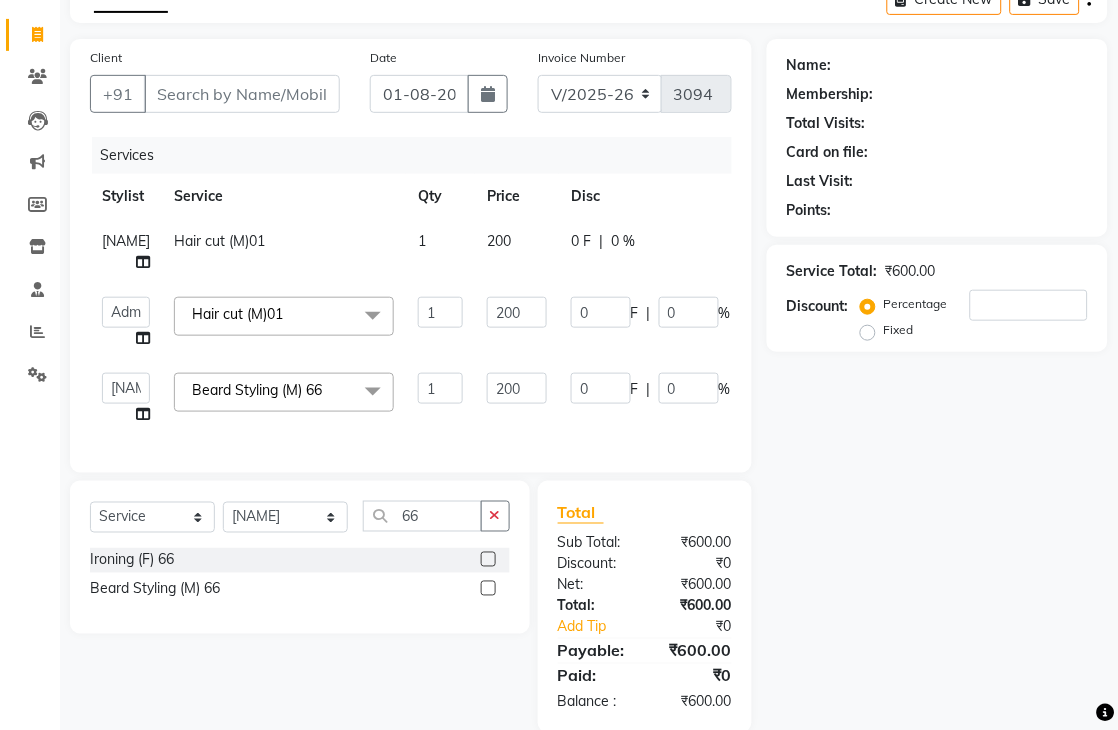 select on "[PHONE]" 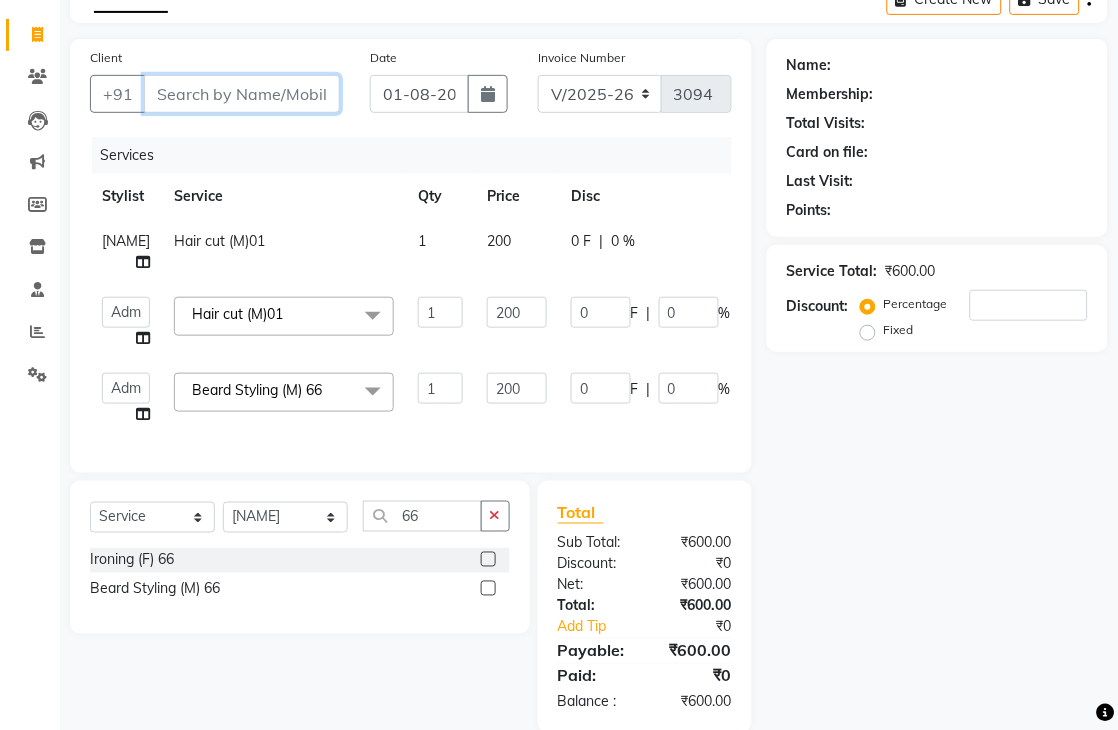 click on "Client" at bounding box center (242, 94) 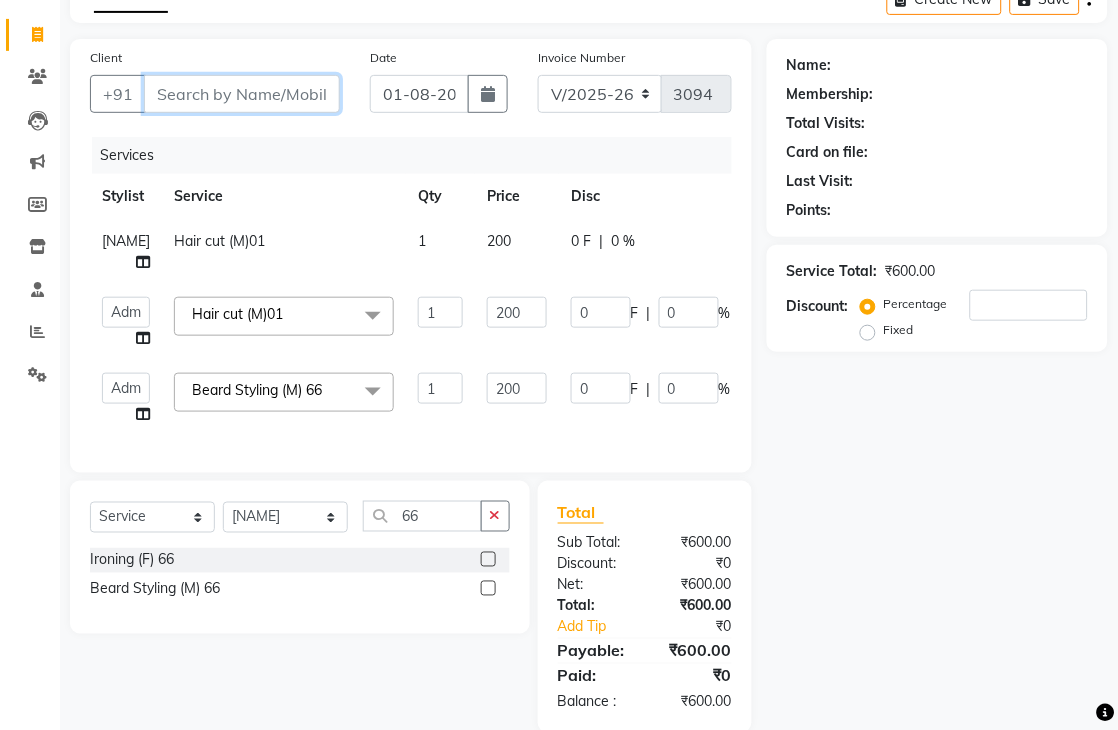 type on "9" 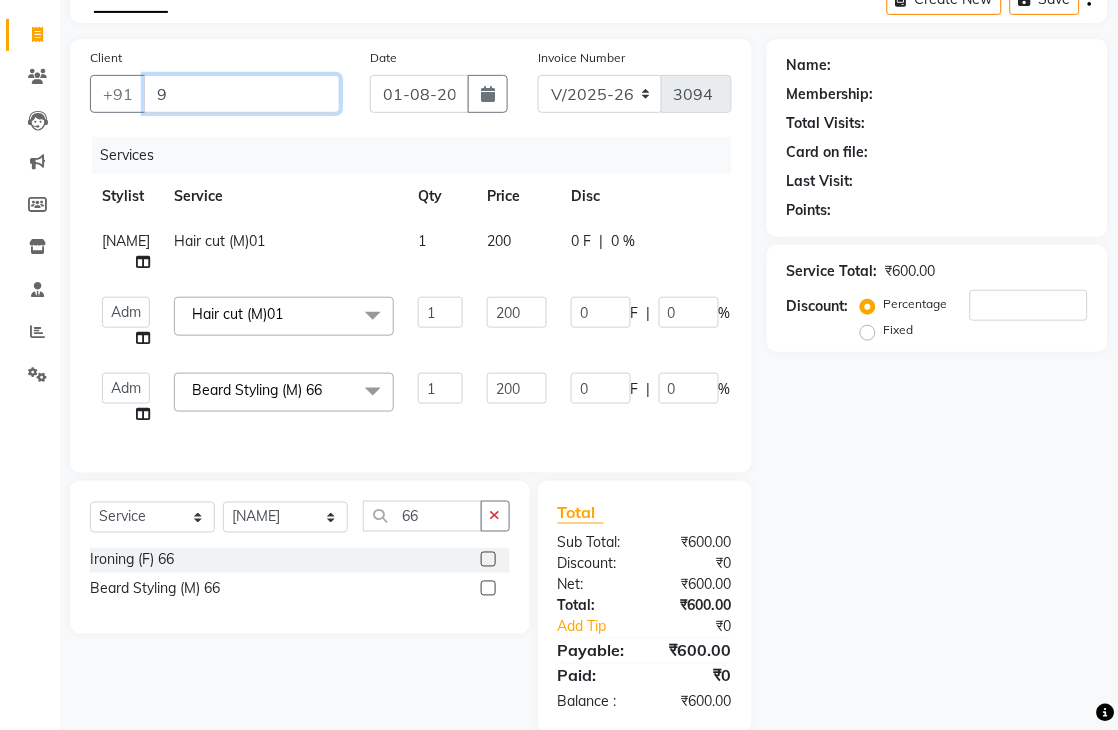 type on "0" 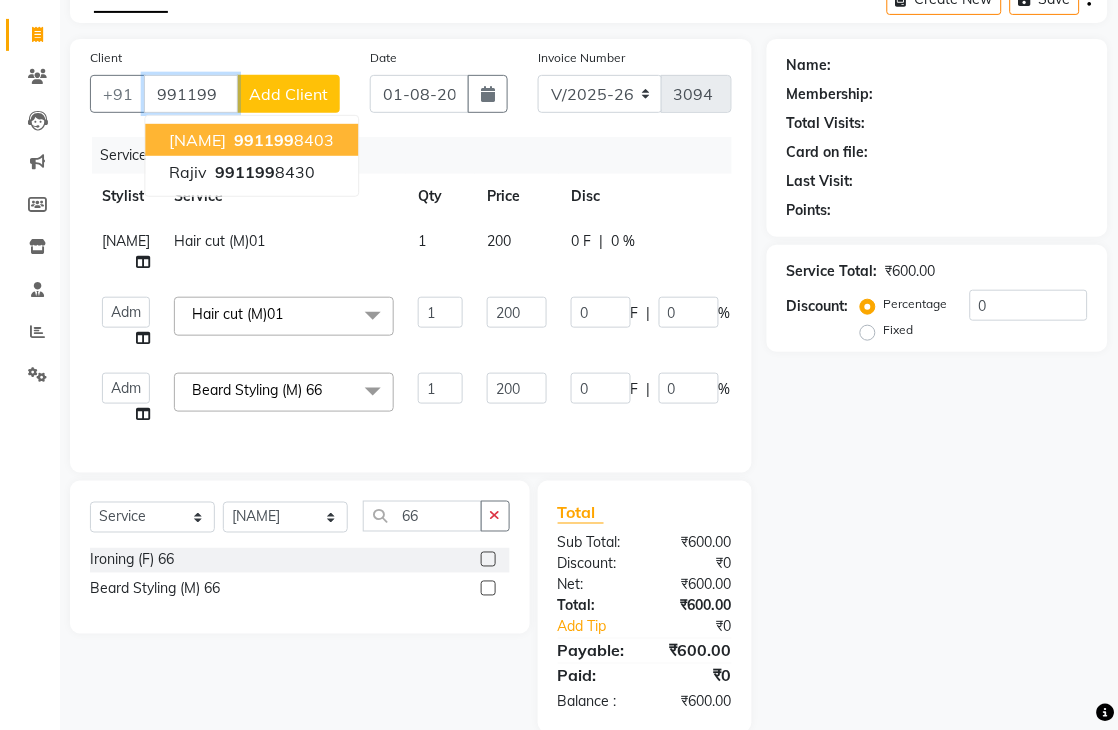 click on "[PHONE]" at bounding box center (282, 140) 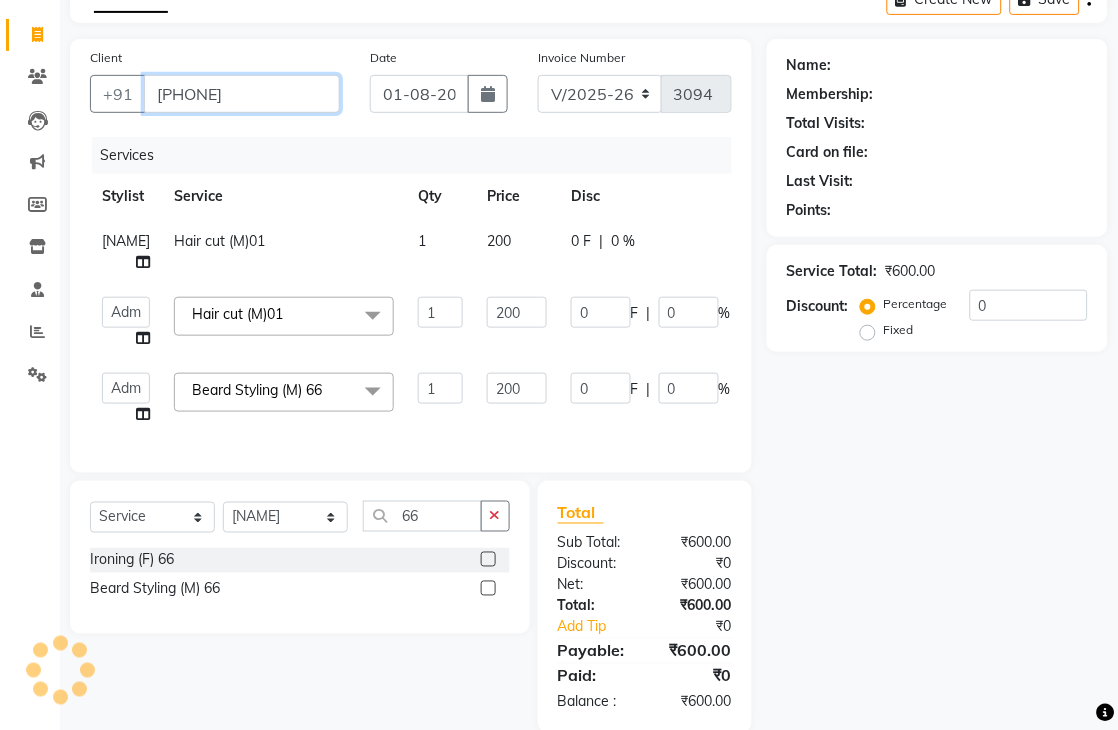 type on "[PHONE]" 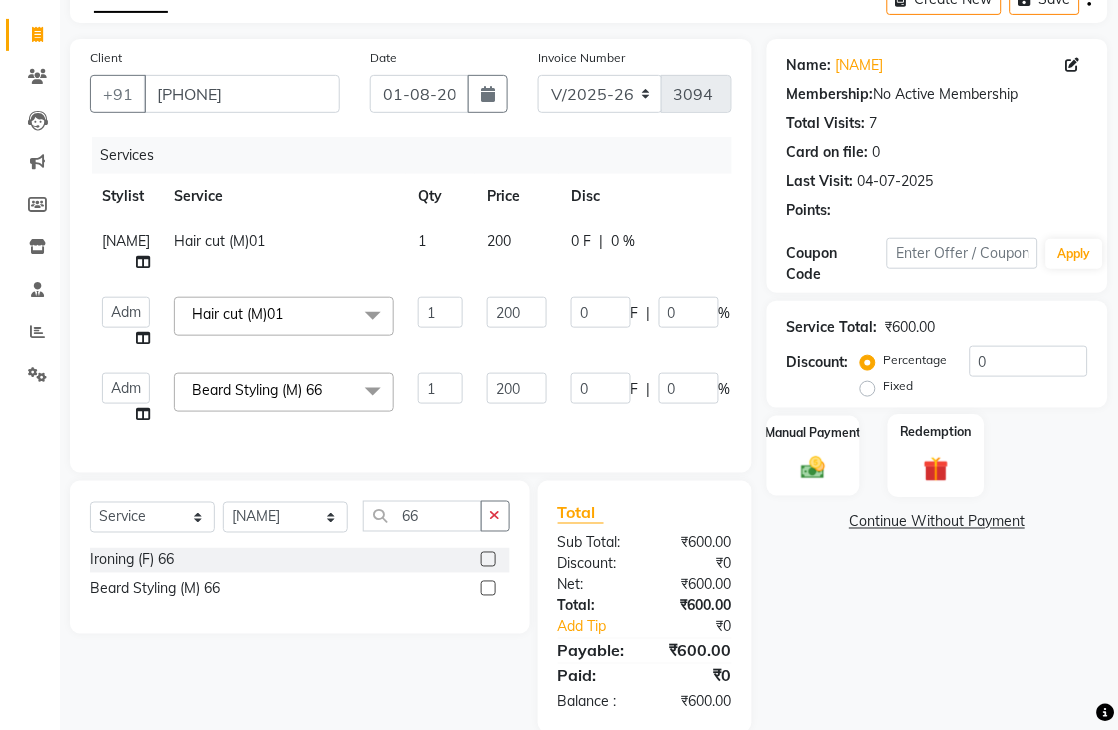 scroll, scrollTop: 163, scrollLeft: 0, axis: vertical 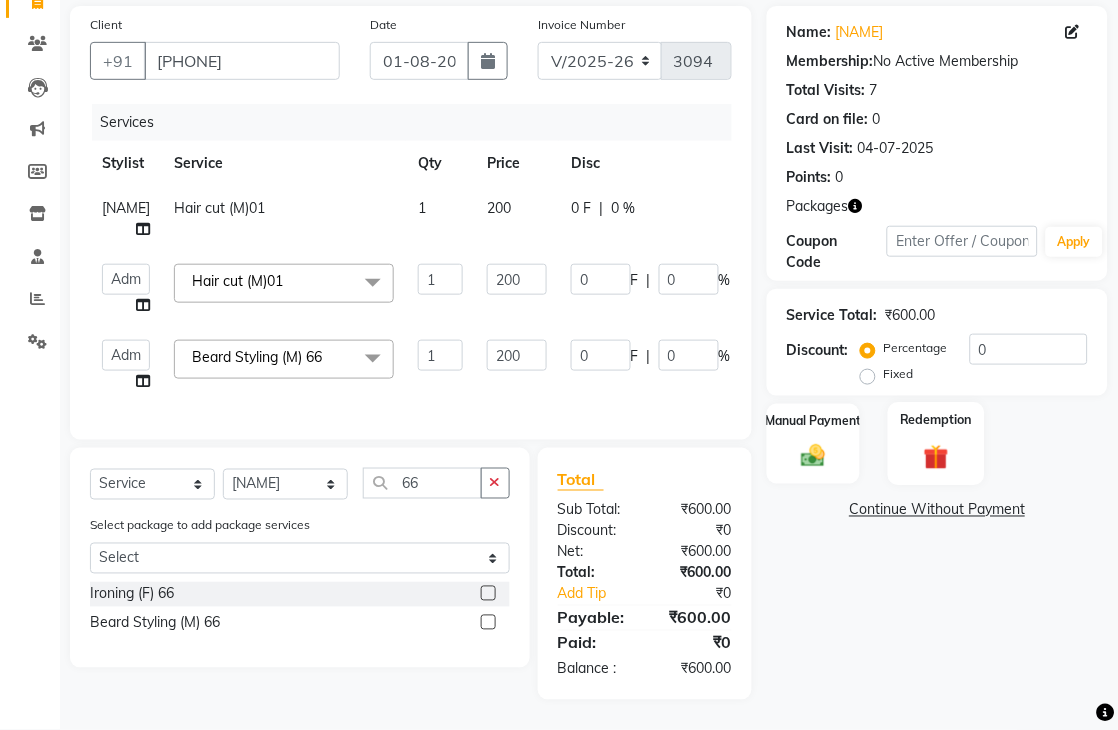 click 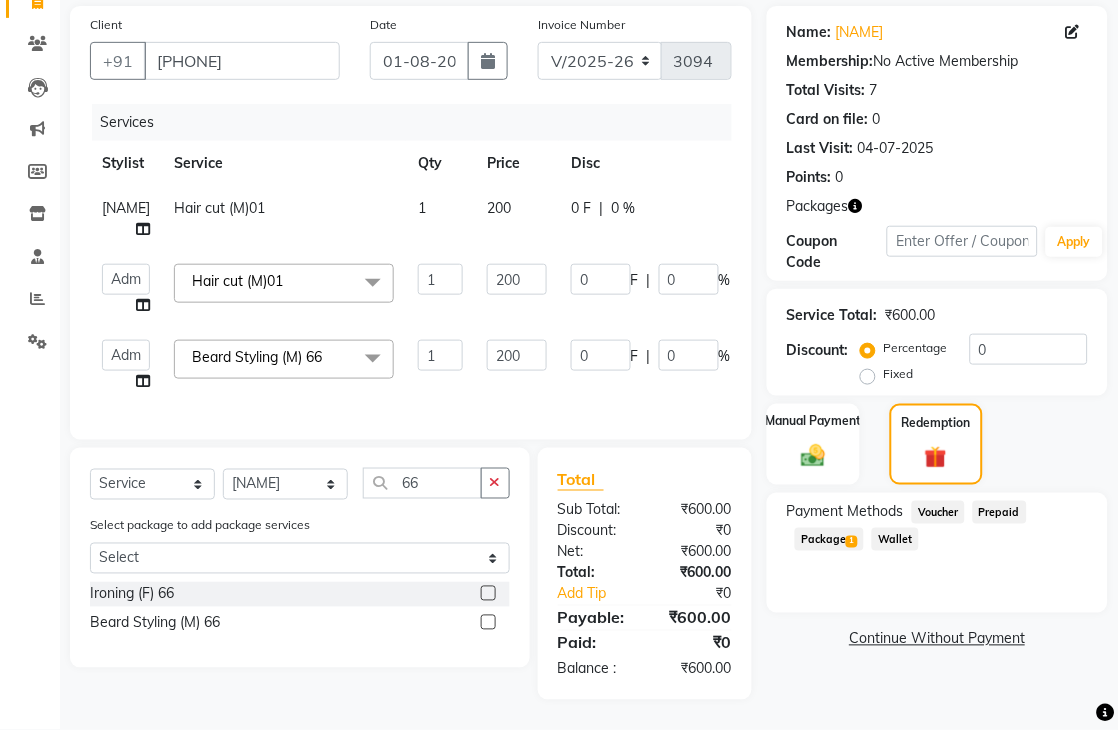 click on "Package  1" 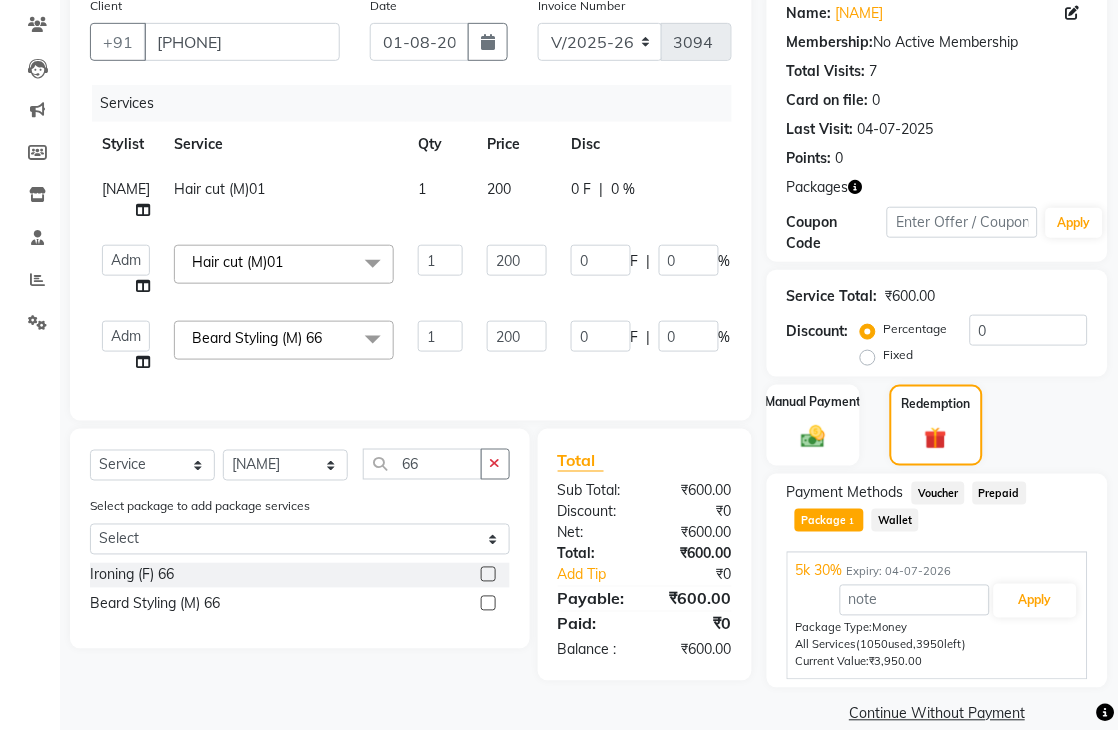 scroll, scrollTop: 192, scrollLeft: 0, axis: vertical 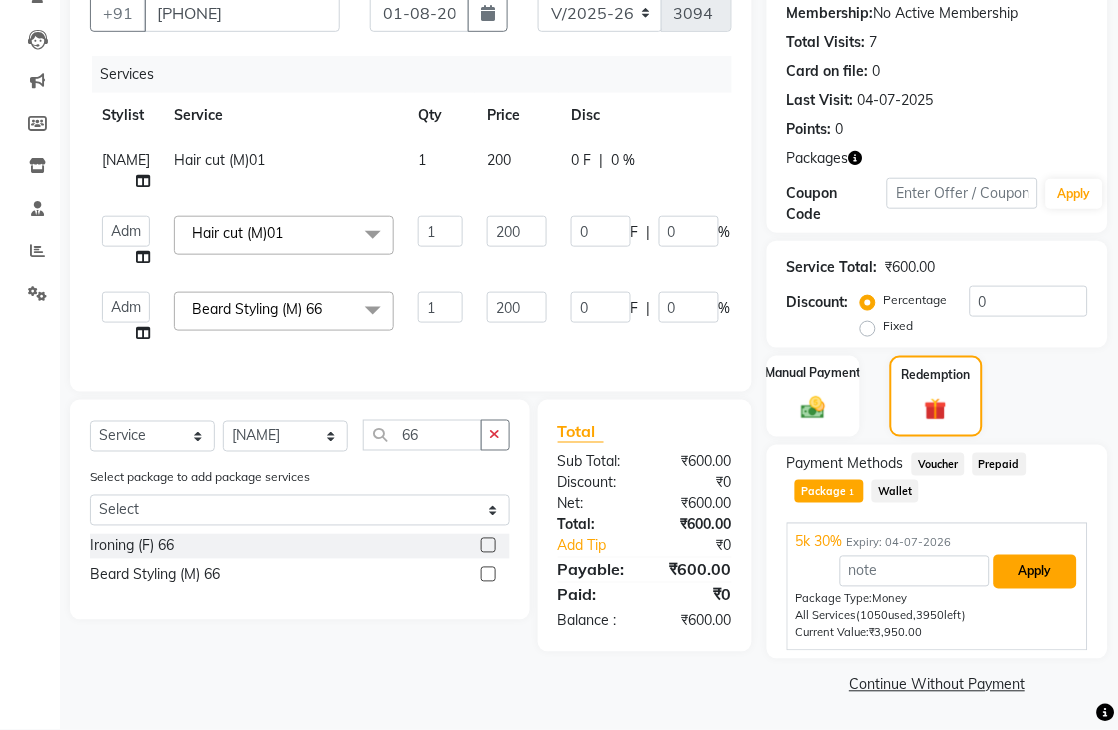 click on "Apply" at bounding box center (1035, 572) 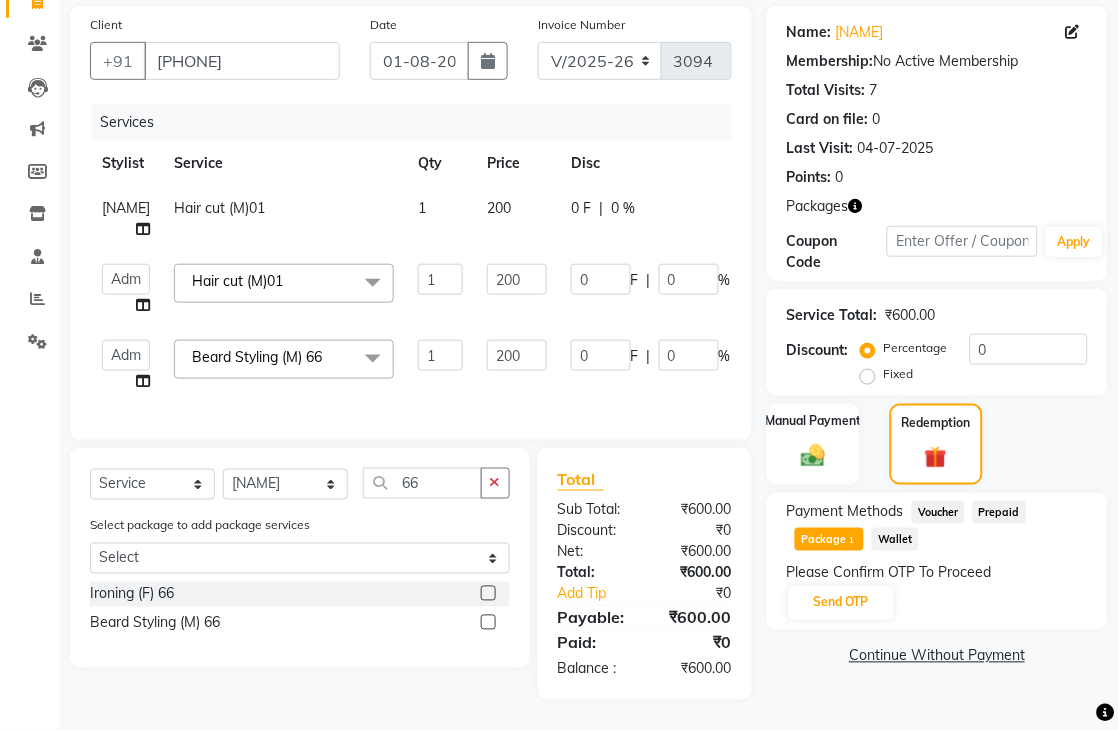 scroll, scrollTop: 163, scrollLeft: 0, axis: vertical 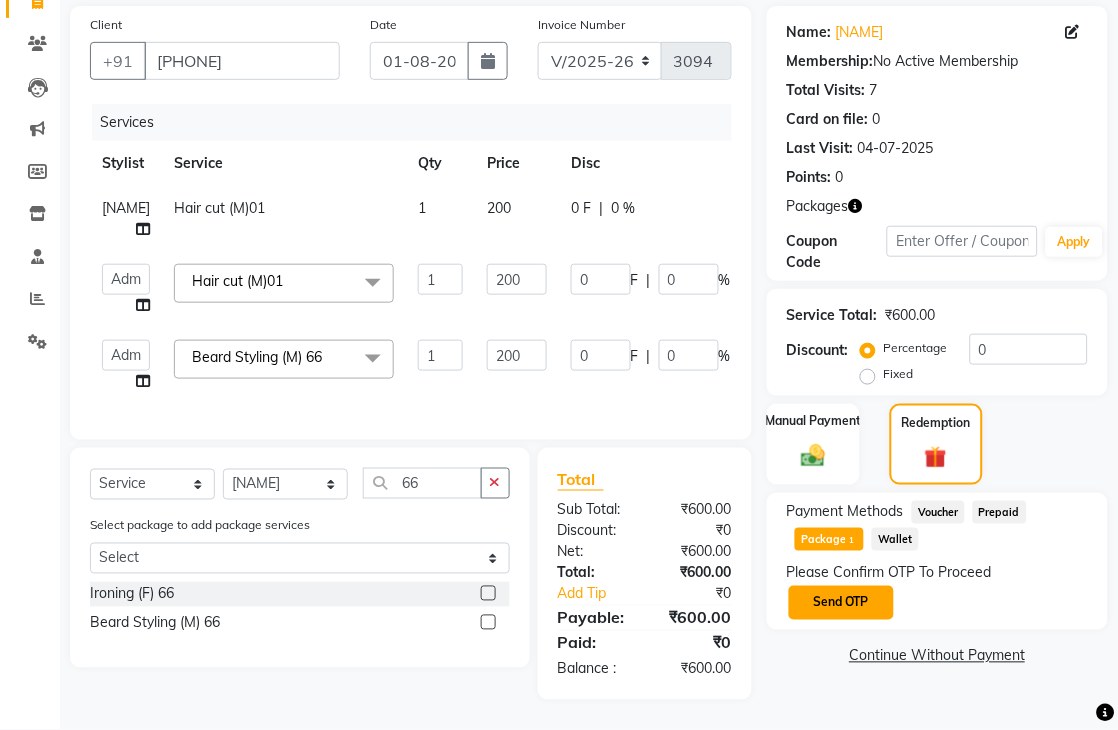 click on "Send OTP" 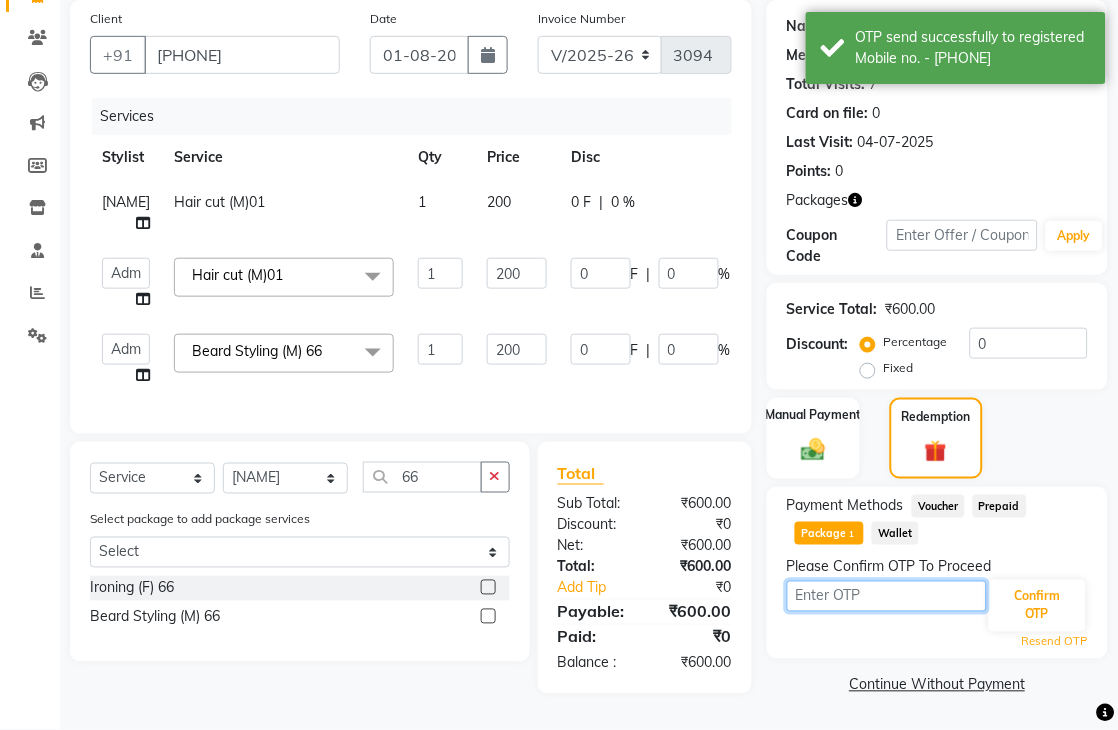 click at bounding box center [887, 596] 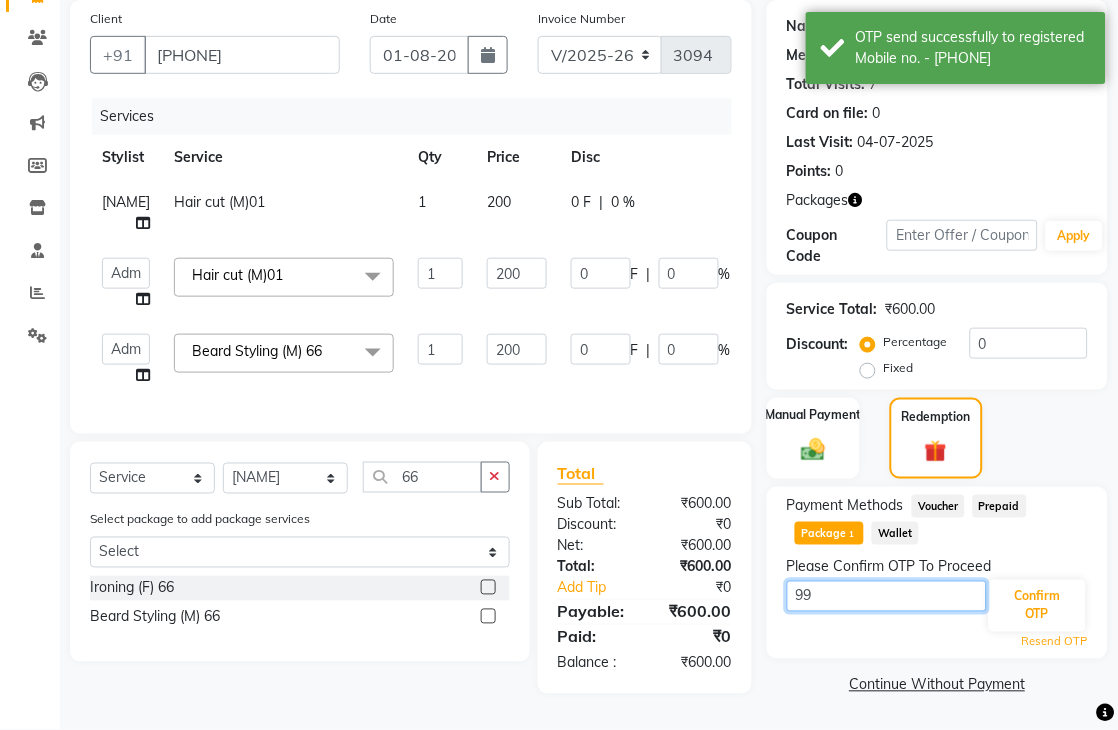 type on "9" 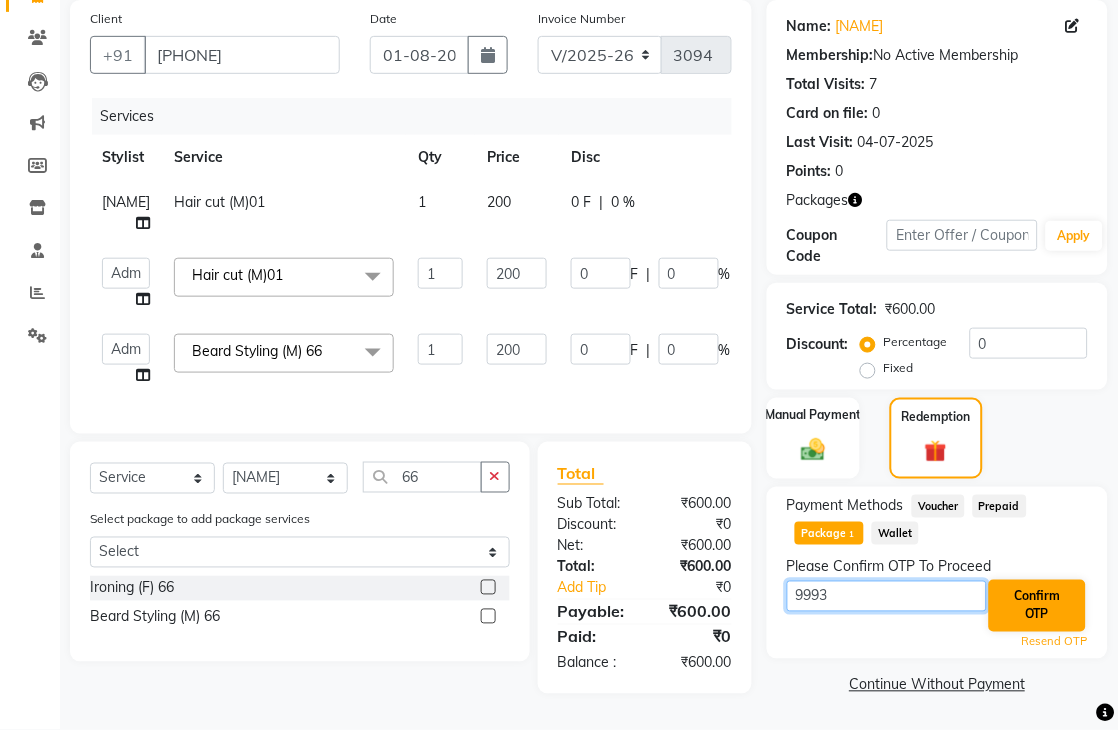 type on "9993" 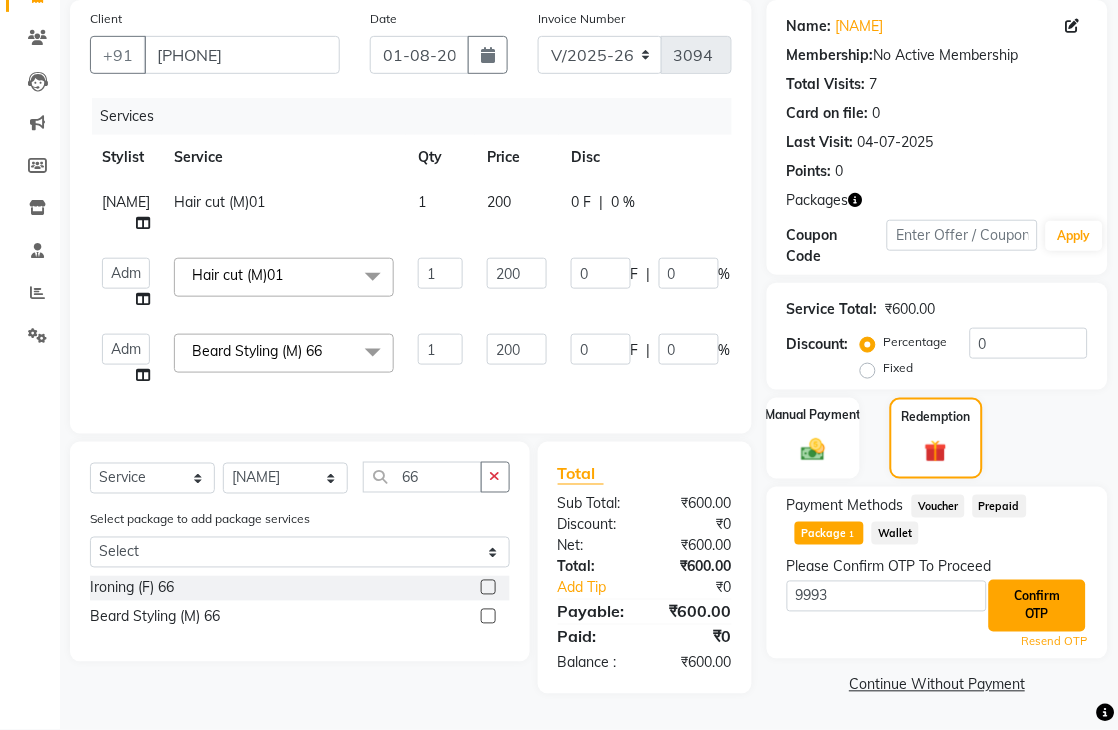 click on "Confirm OTP" 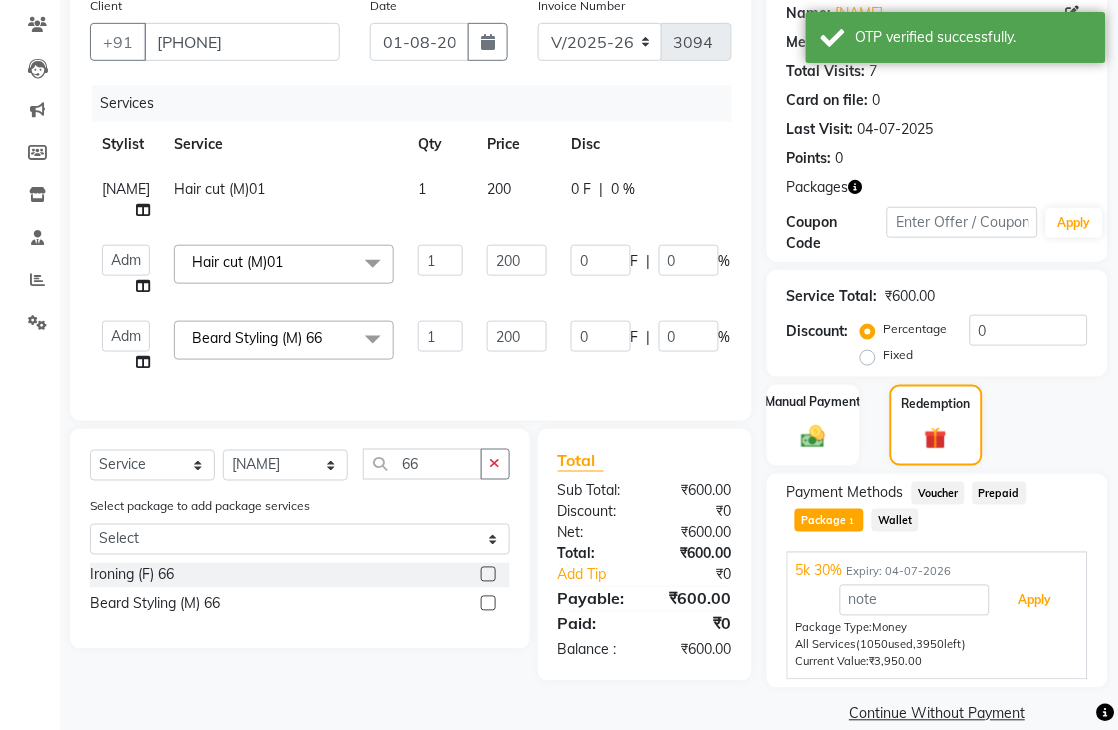 click on "Apply" at bounding box center (1035, 601) 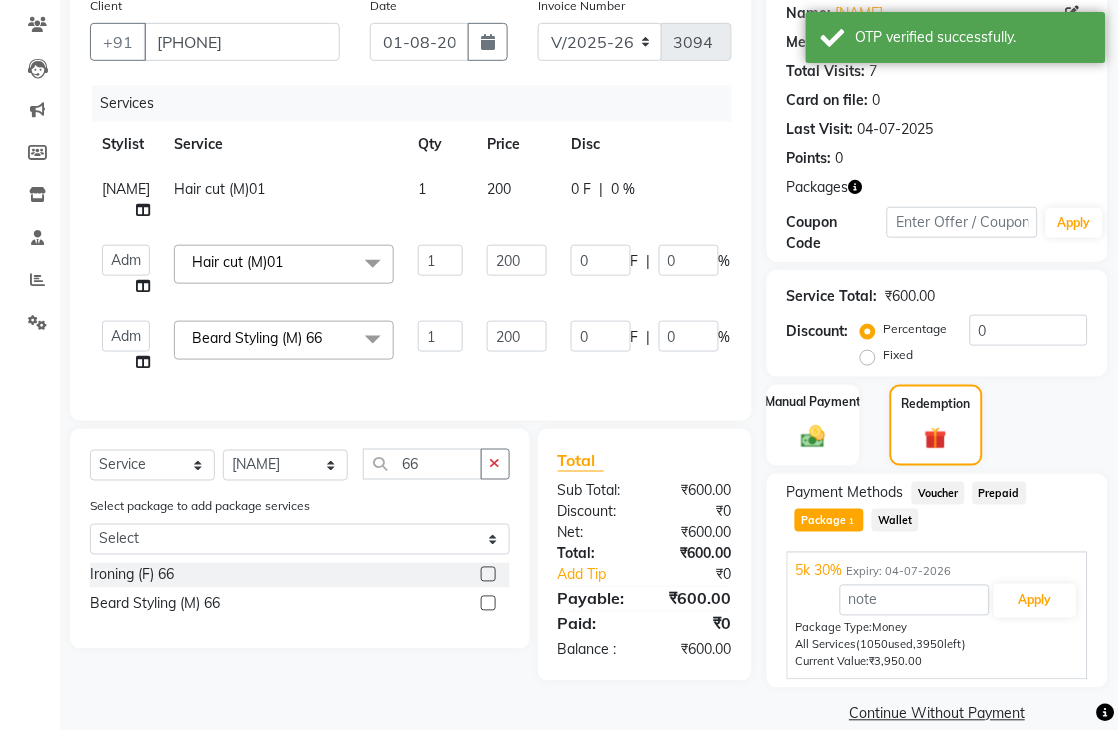 type on "60" 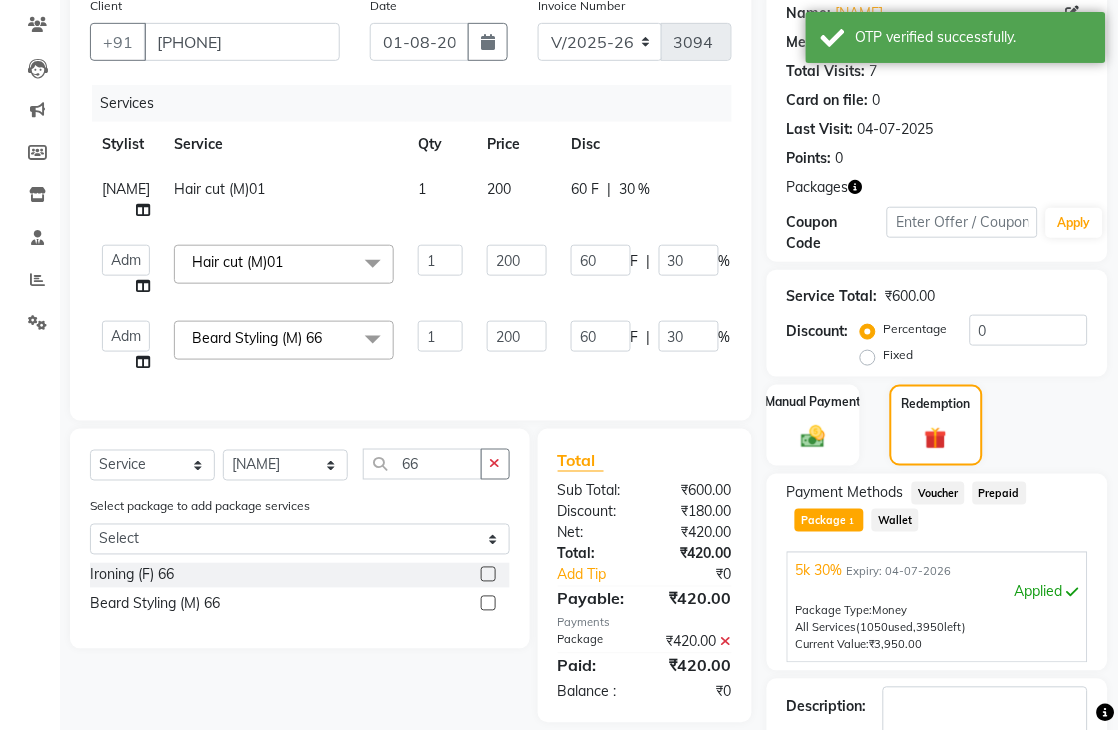 scroll, scrollTop: 287, scrollLeft: 0, axis: vertical 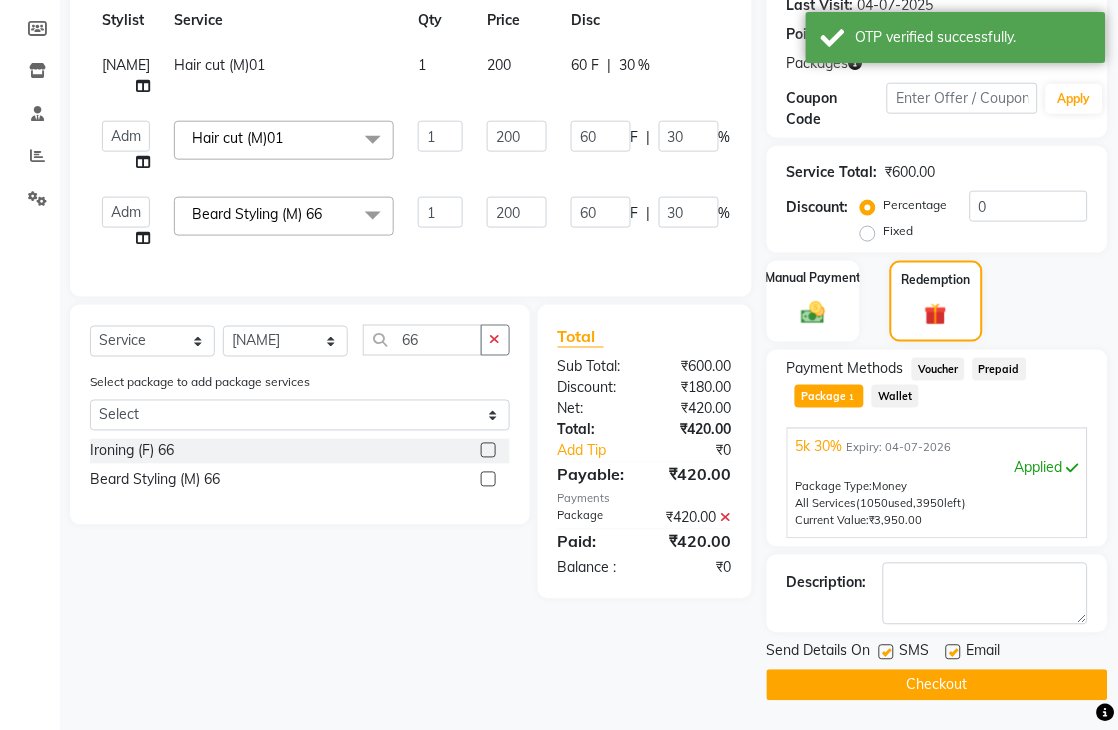 click on "Checkout" 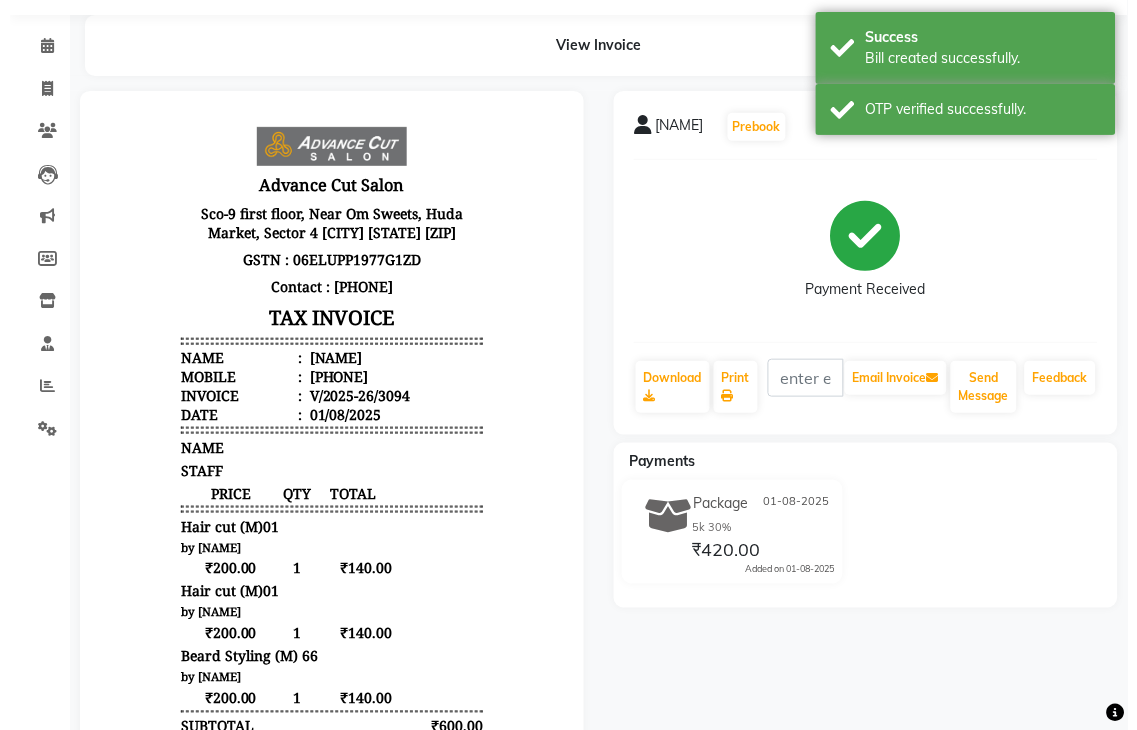 scroll, scrollTop: 0, scrollLeft: 0, axis: both 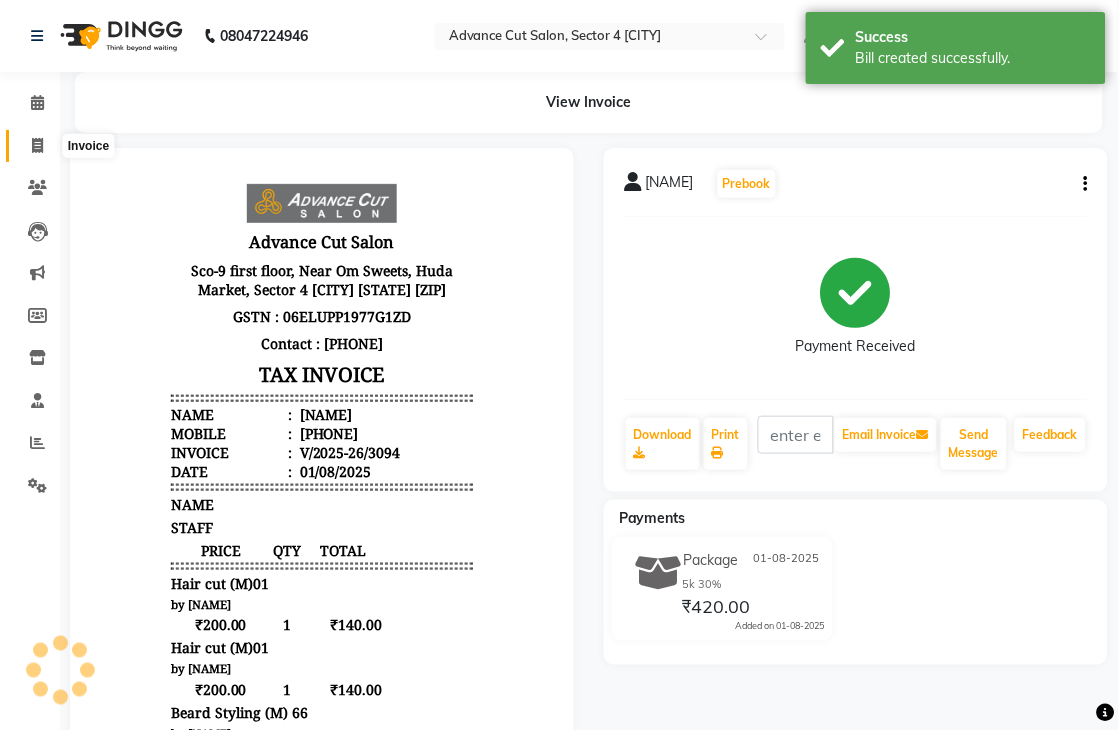 click 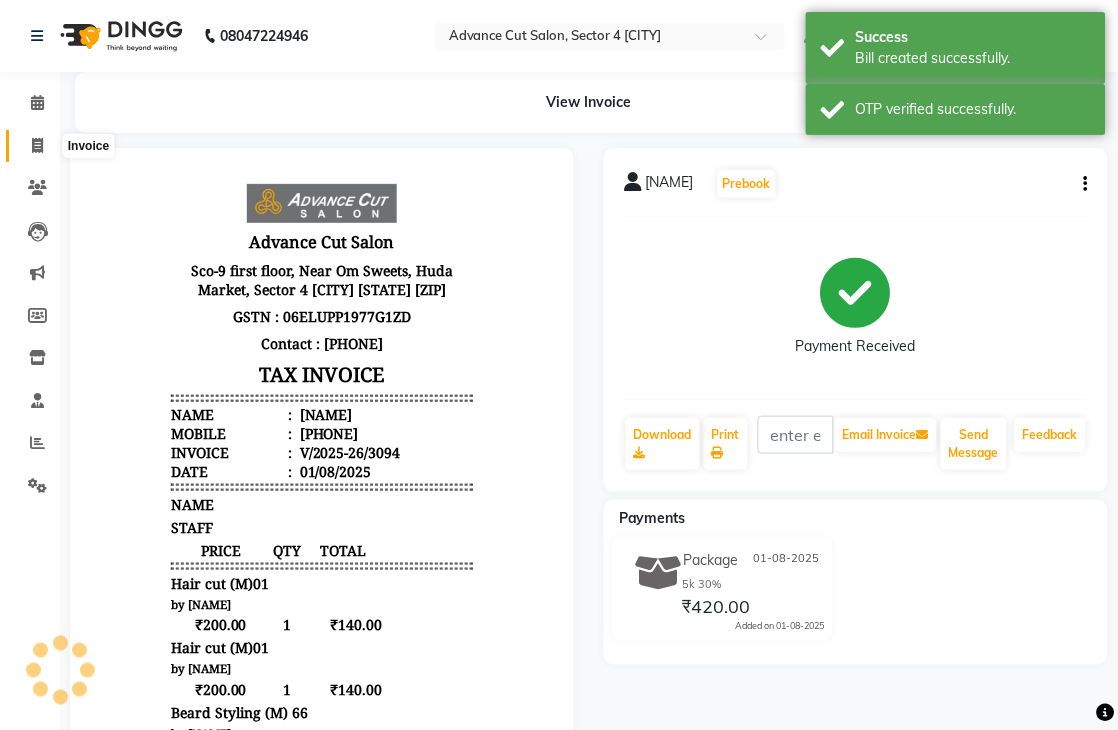 select on "service" 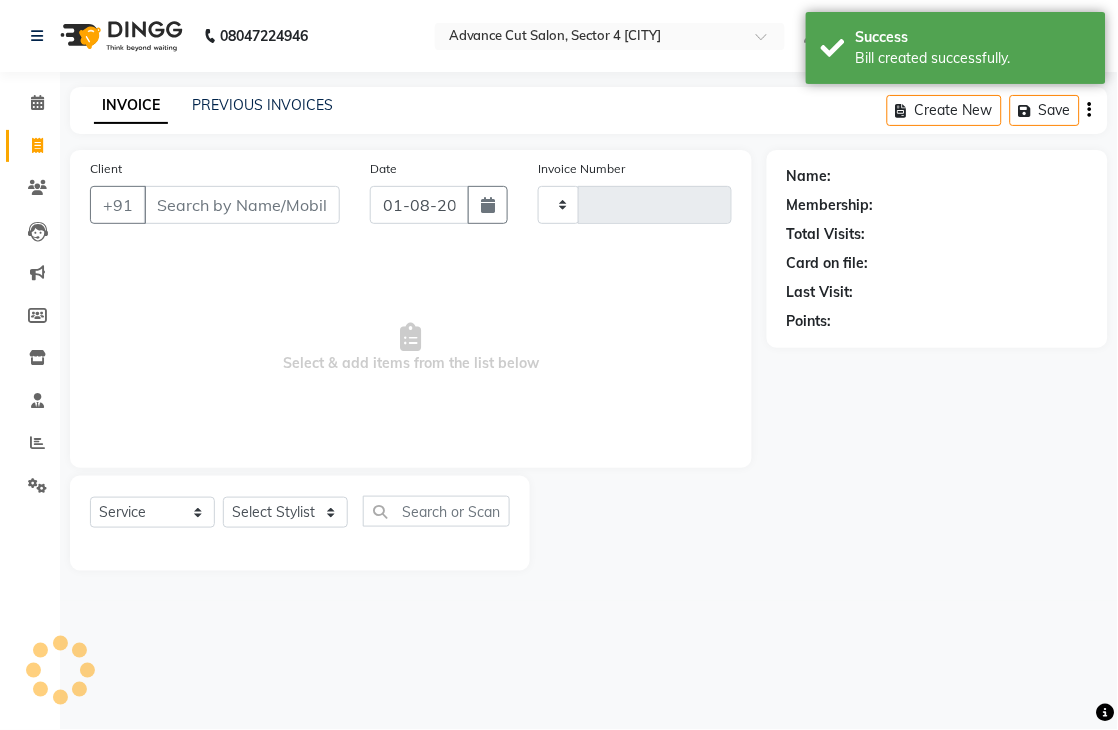 type on "3095" 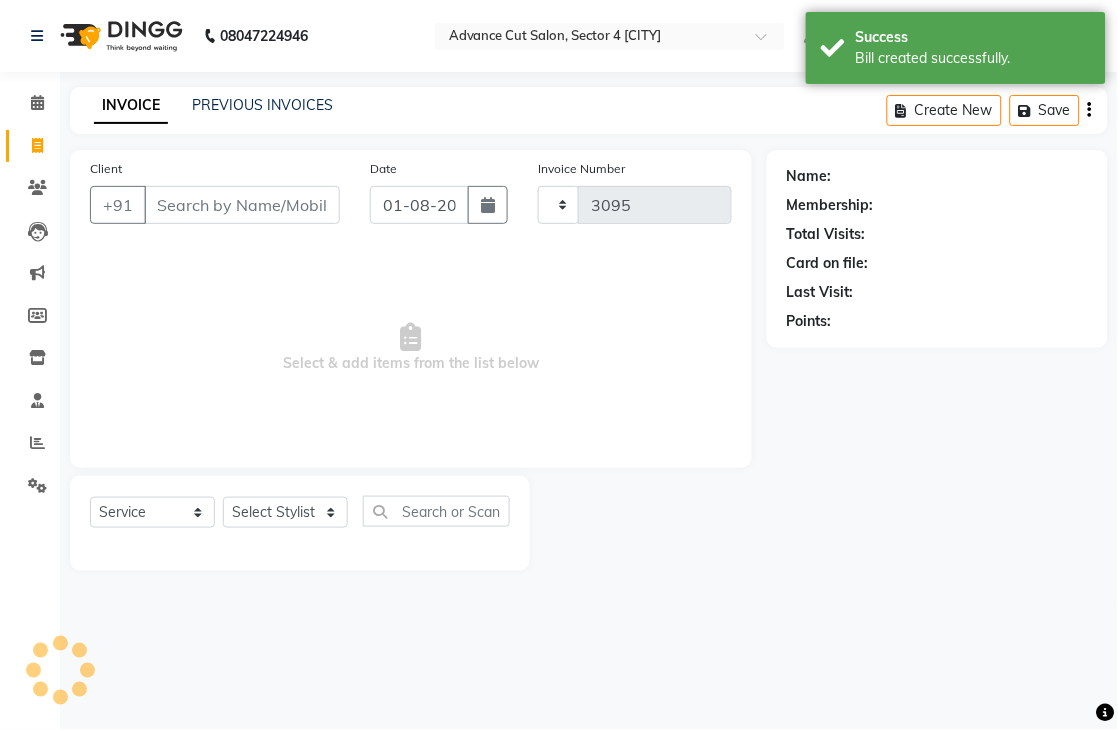 select on "4939" 